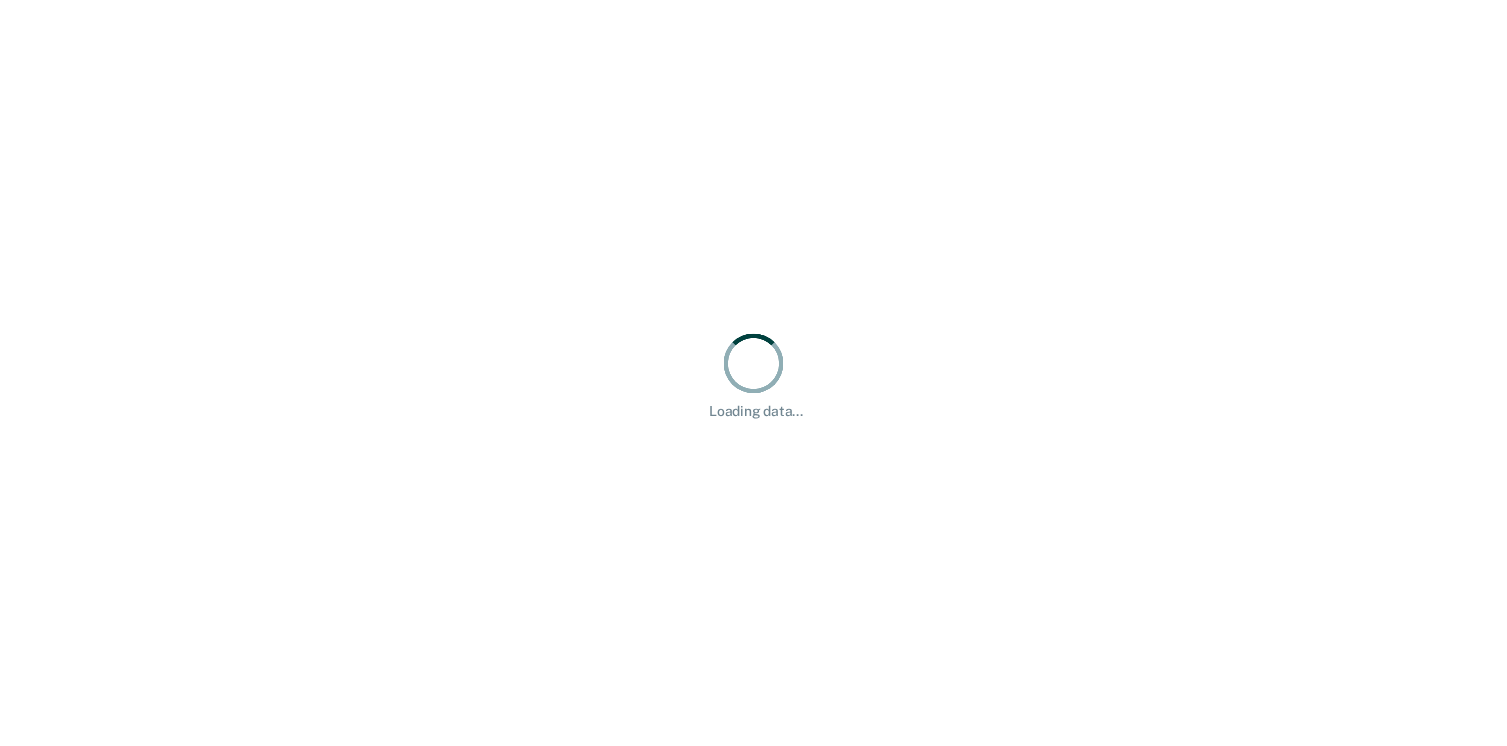 scroll, scrollTop: 0, scrollLeft: 0, axis: both 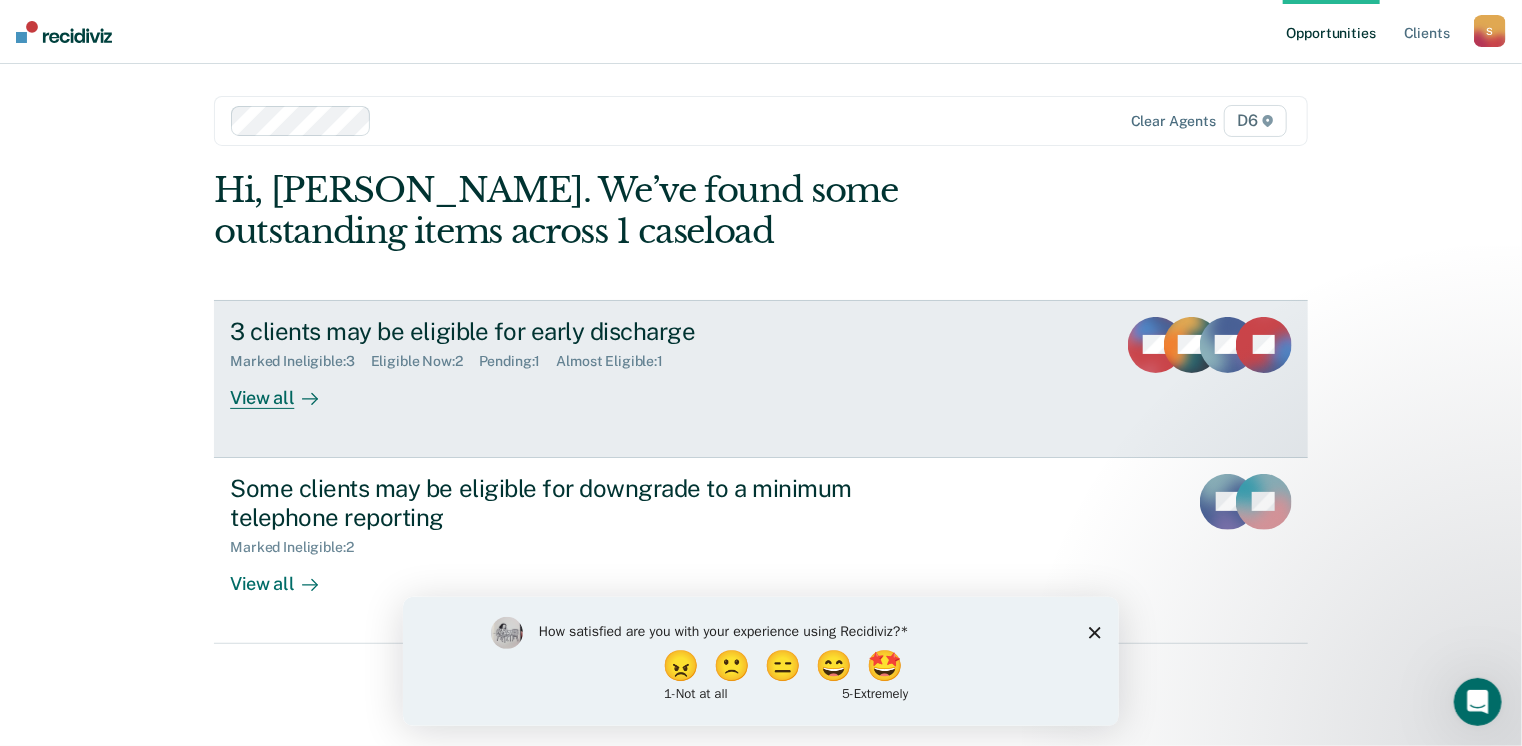 click on "View all" at bounding box center (286, 389) 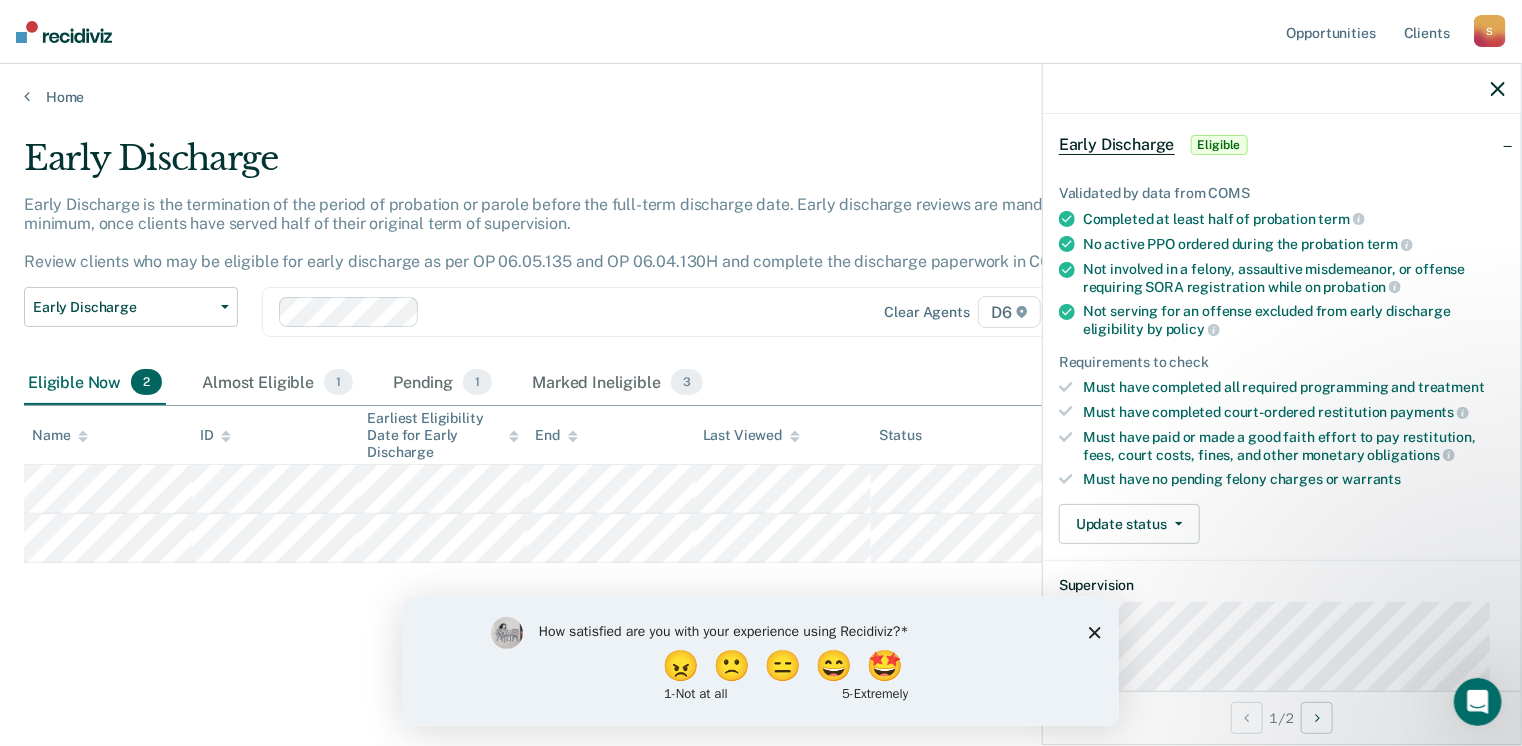 scroll, scrollTop: 71, scrollLeft: 0, axis: vertical 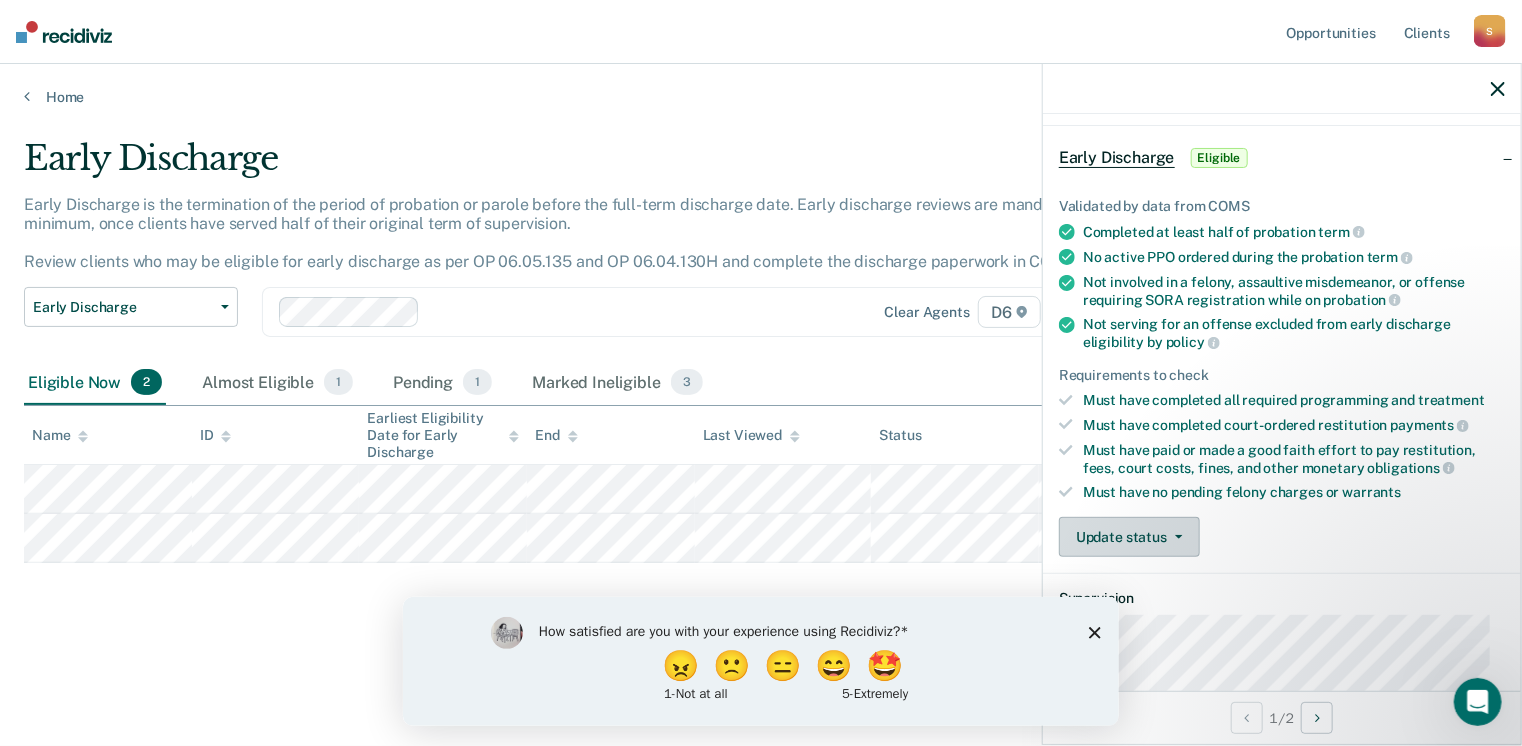 click 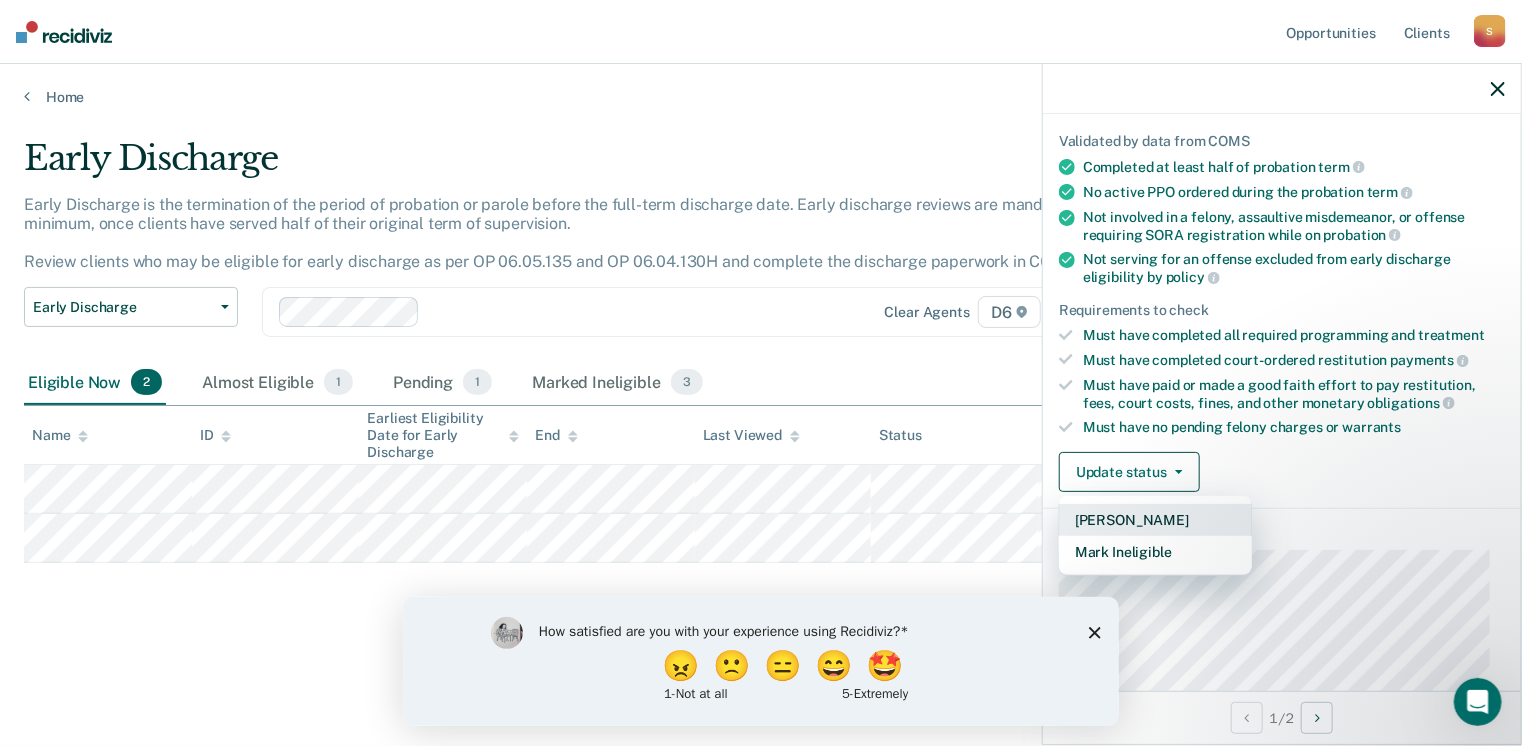 scroll, scrollTop: 271, scrollLeft: 0, axis: vertical 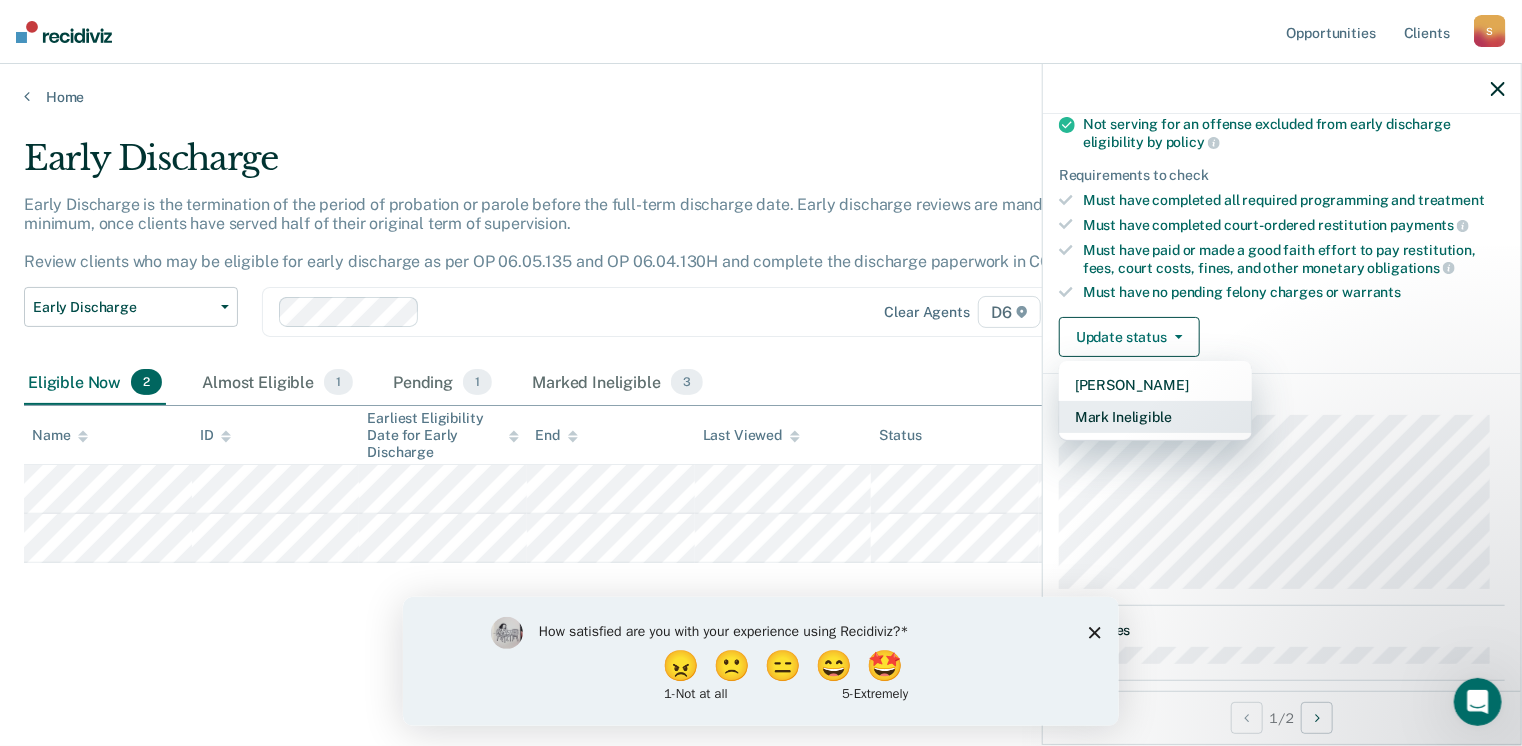 click on "Mark Ineligible" at bounding box center (1155, 417) 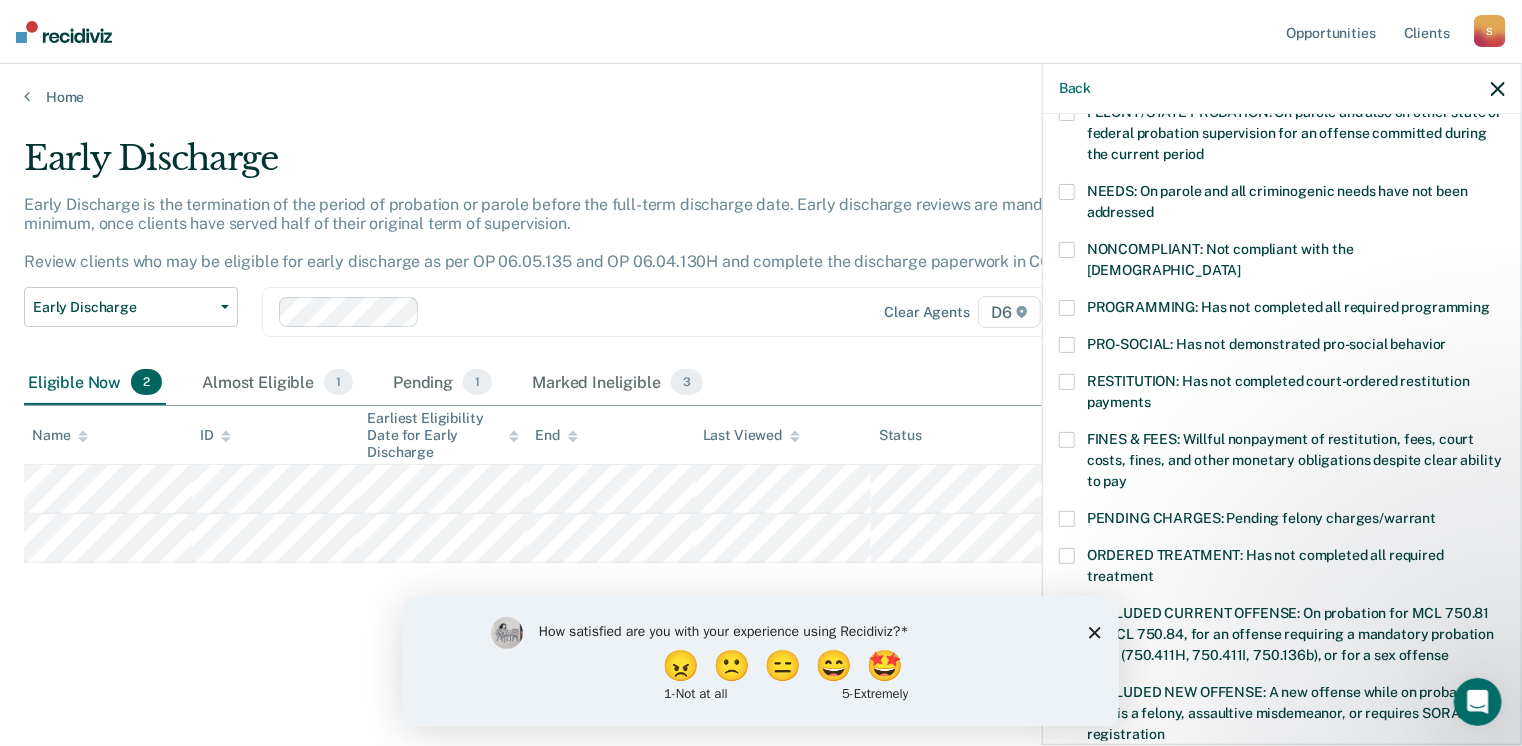 scroll, scrollTop: 300, scrollLeft: 0, axis: vertical 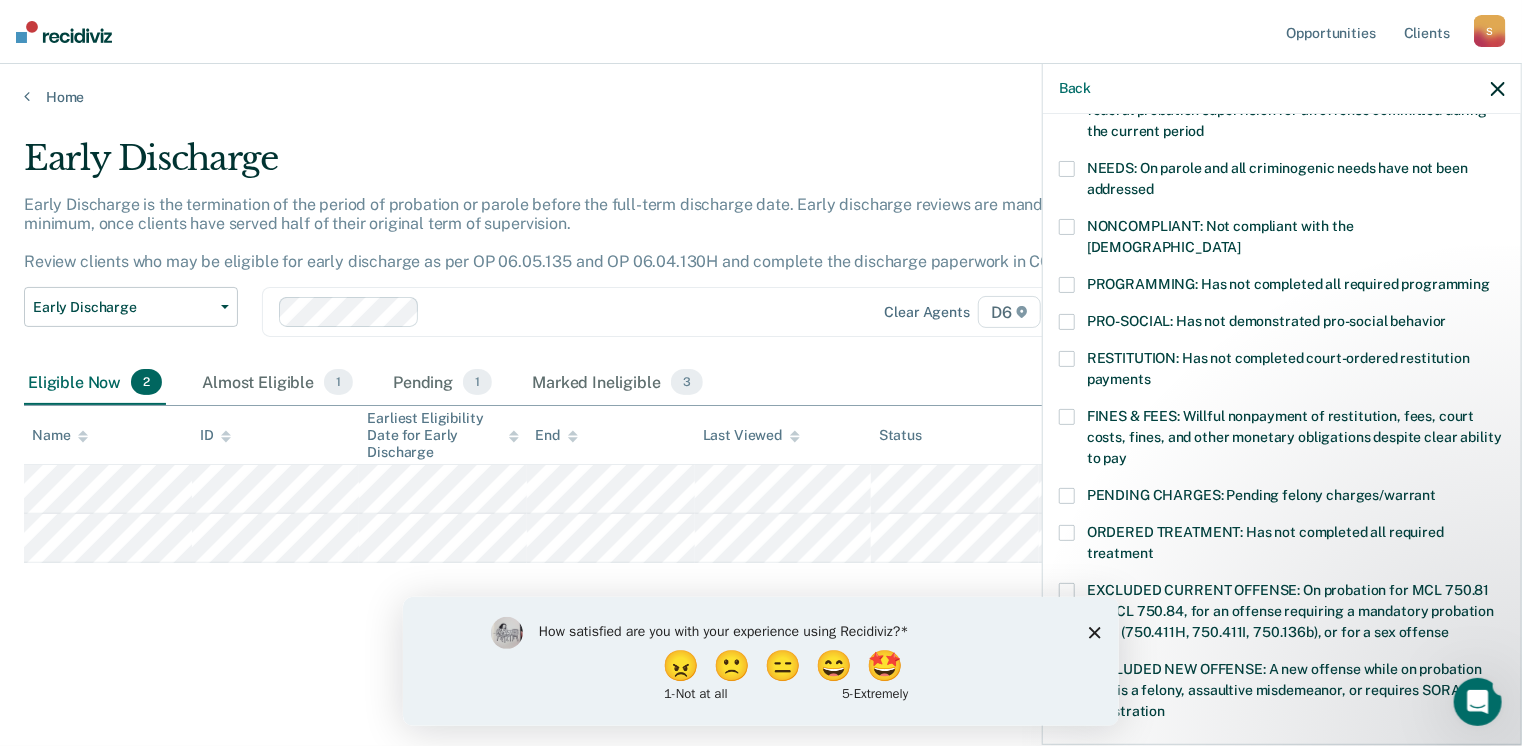 click 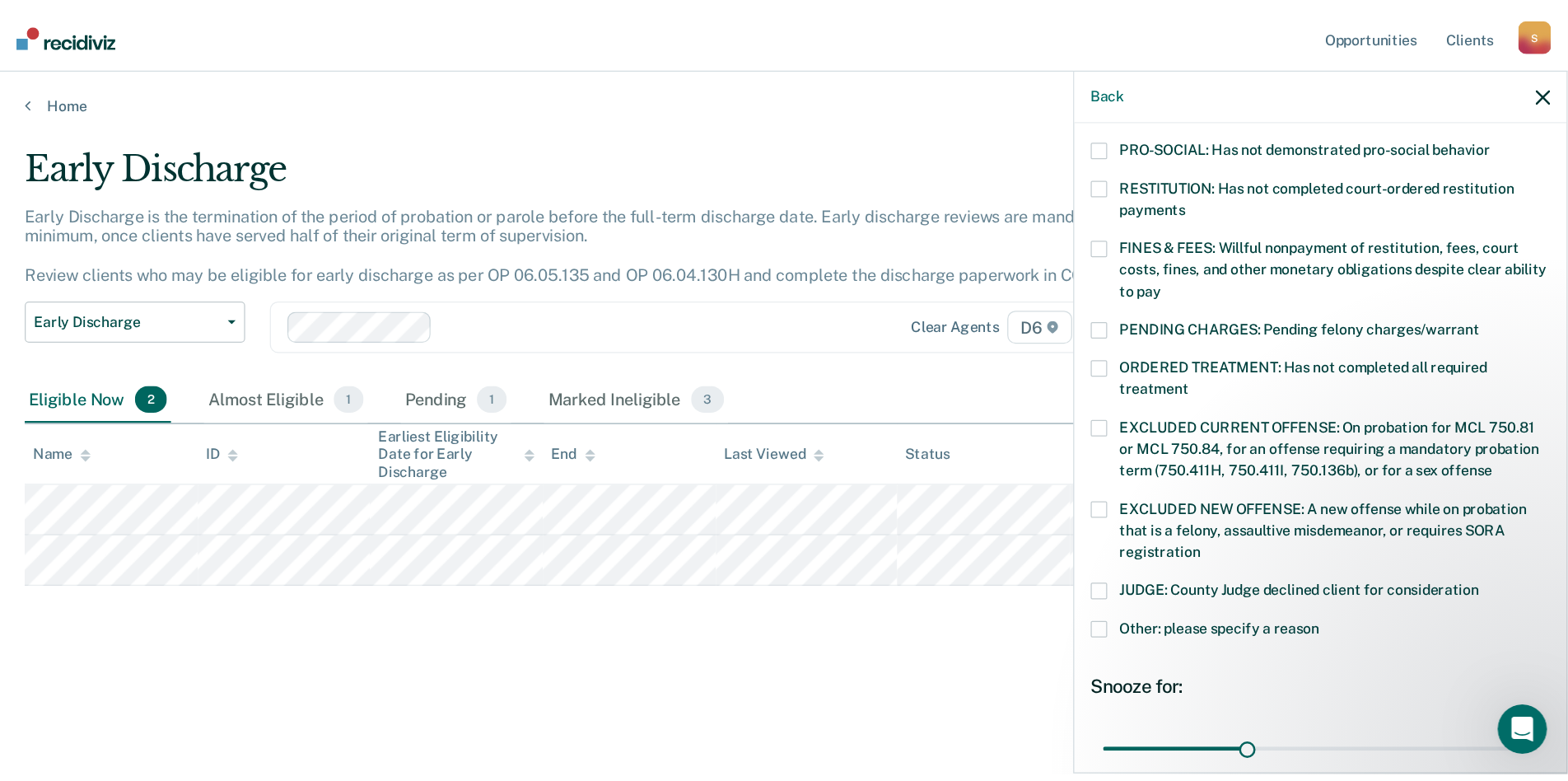 scroll, scrollTop: 519, scrollLeft: 0, axis: vertical 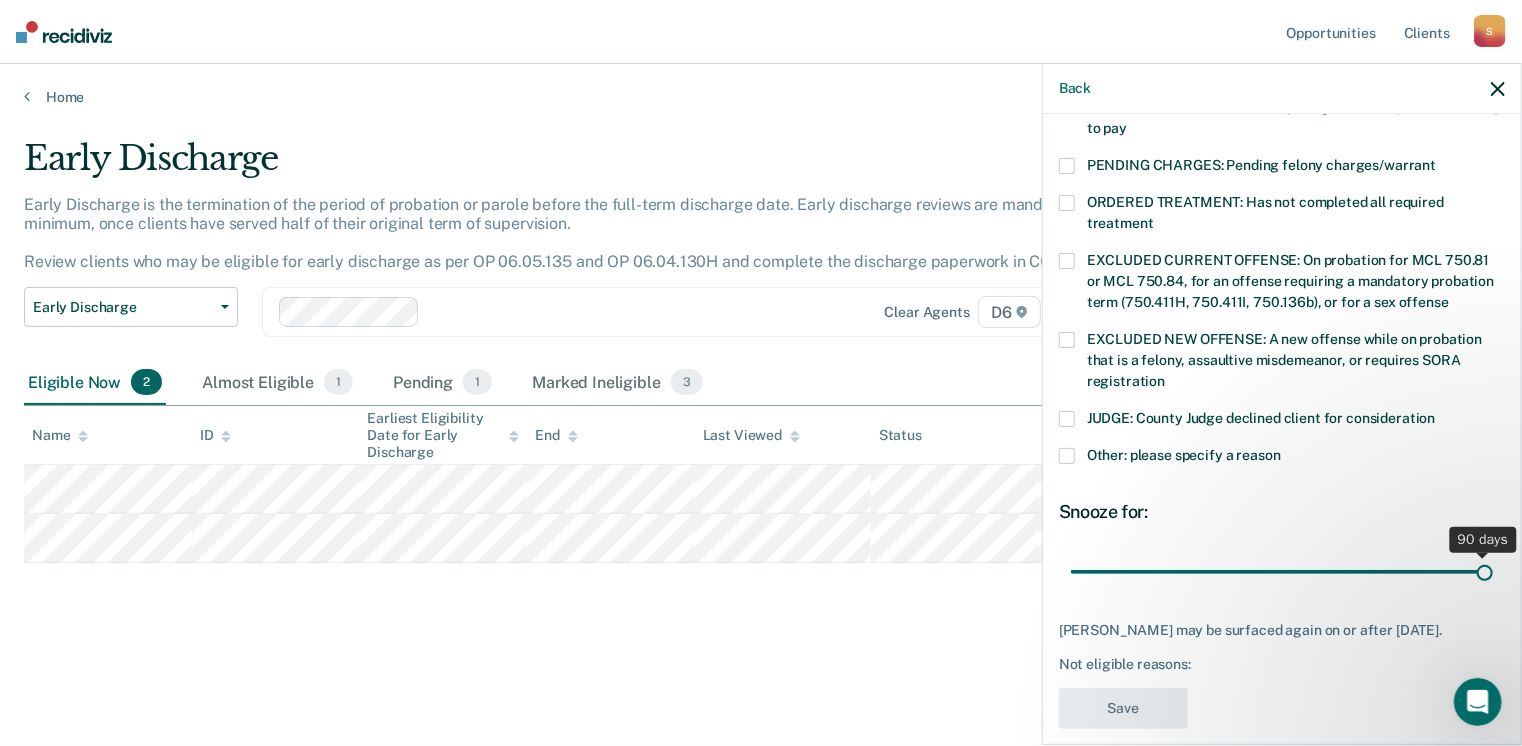drag, startPoint x: 1211, startPoint y: 547, endPoint x: 1572, endPoint y: 540, distance: 361.06787 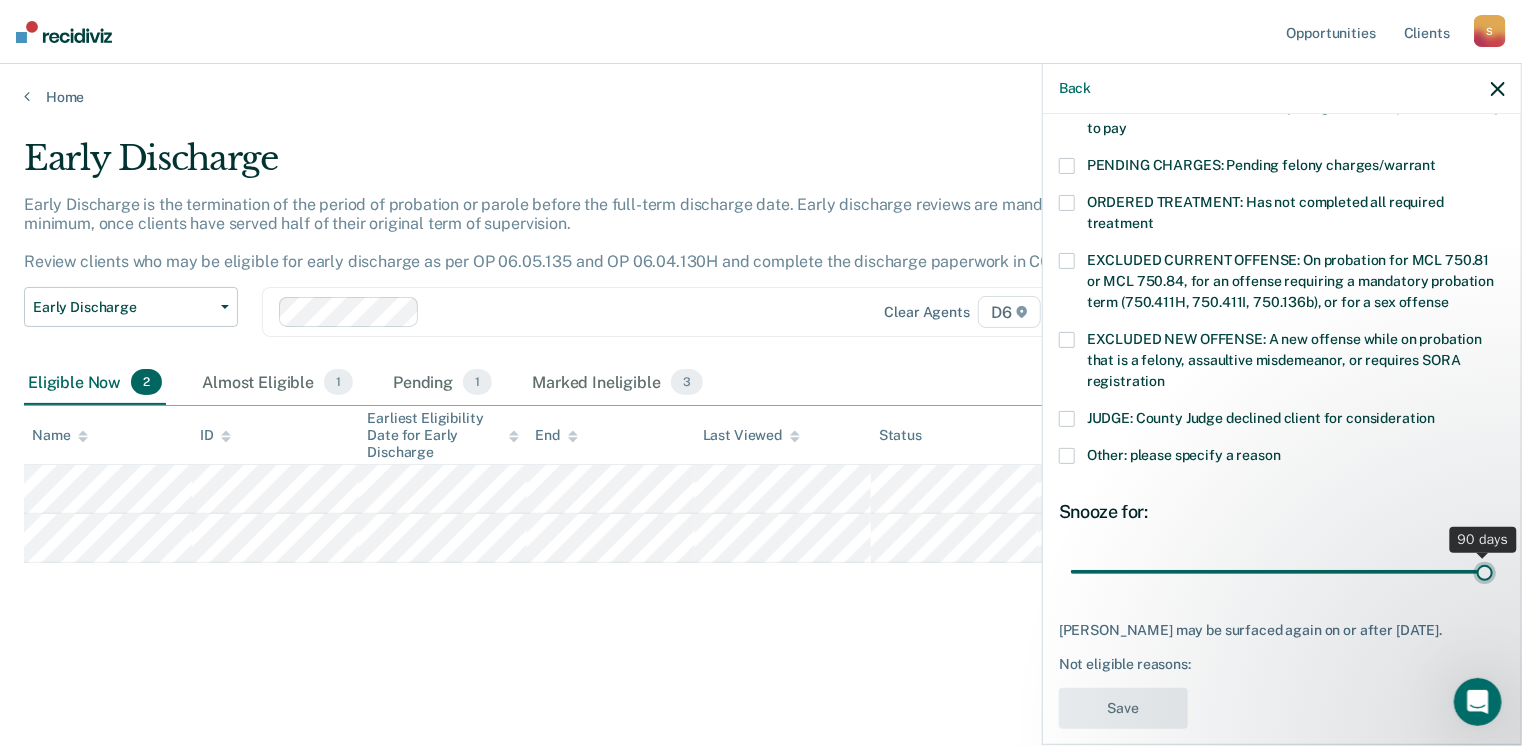 type on "90" 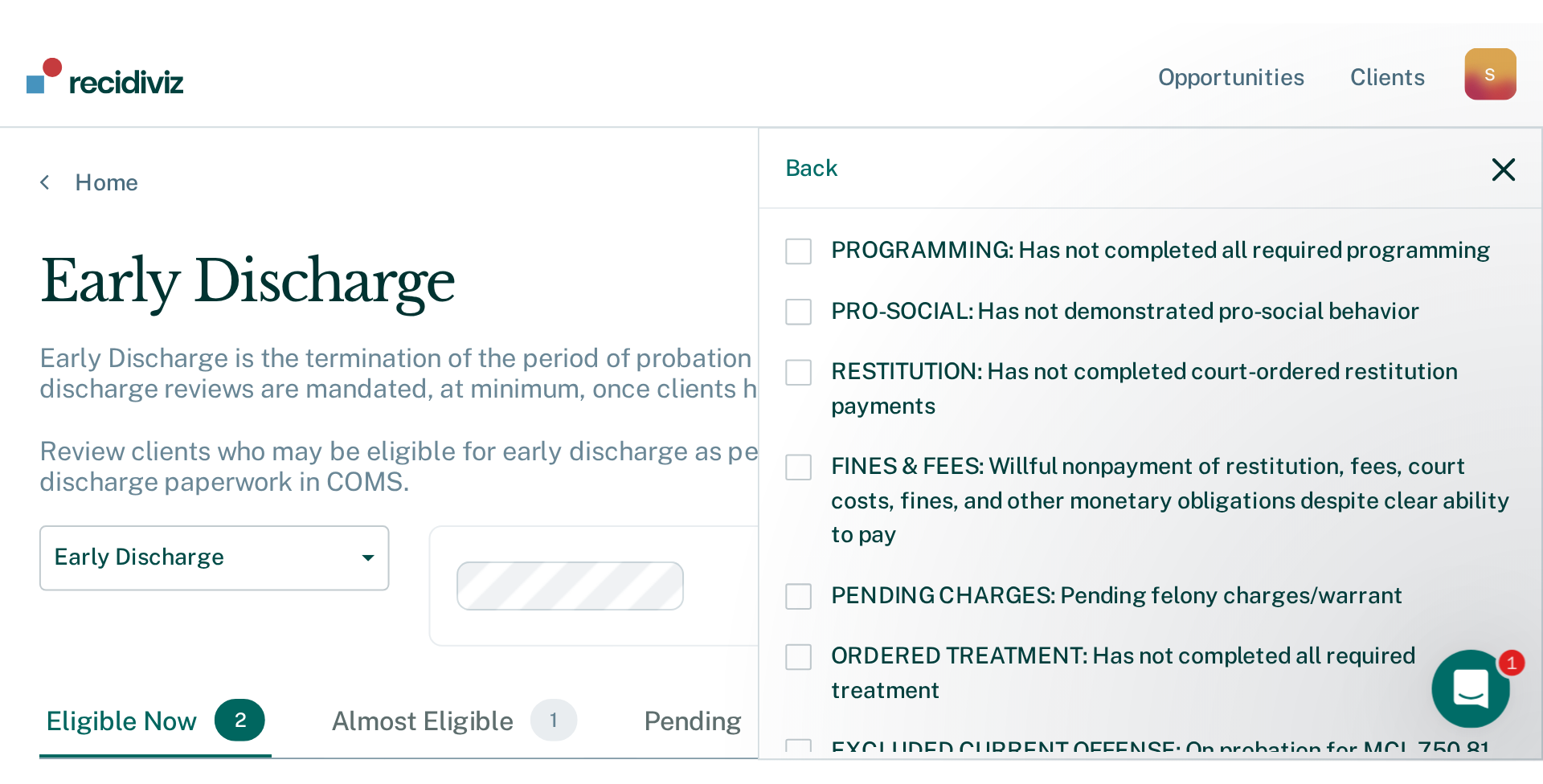 scroll, scrollTop: 506, scrollLeft: 0, axis: vertical 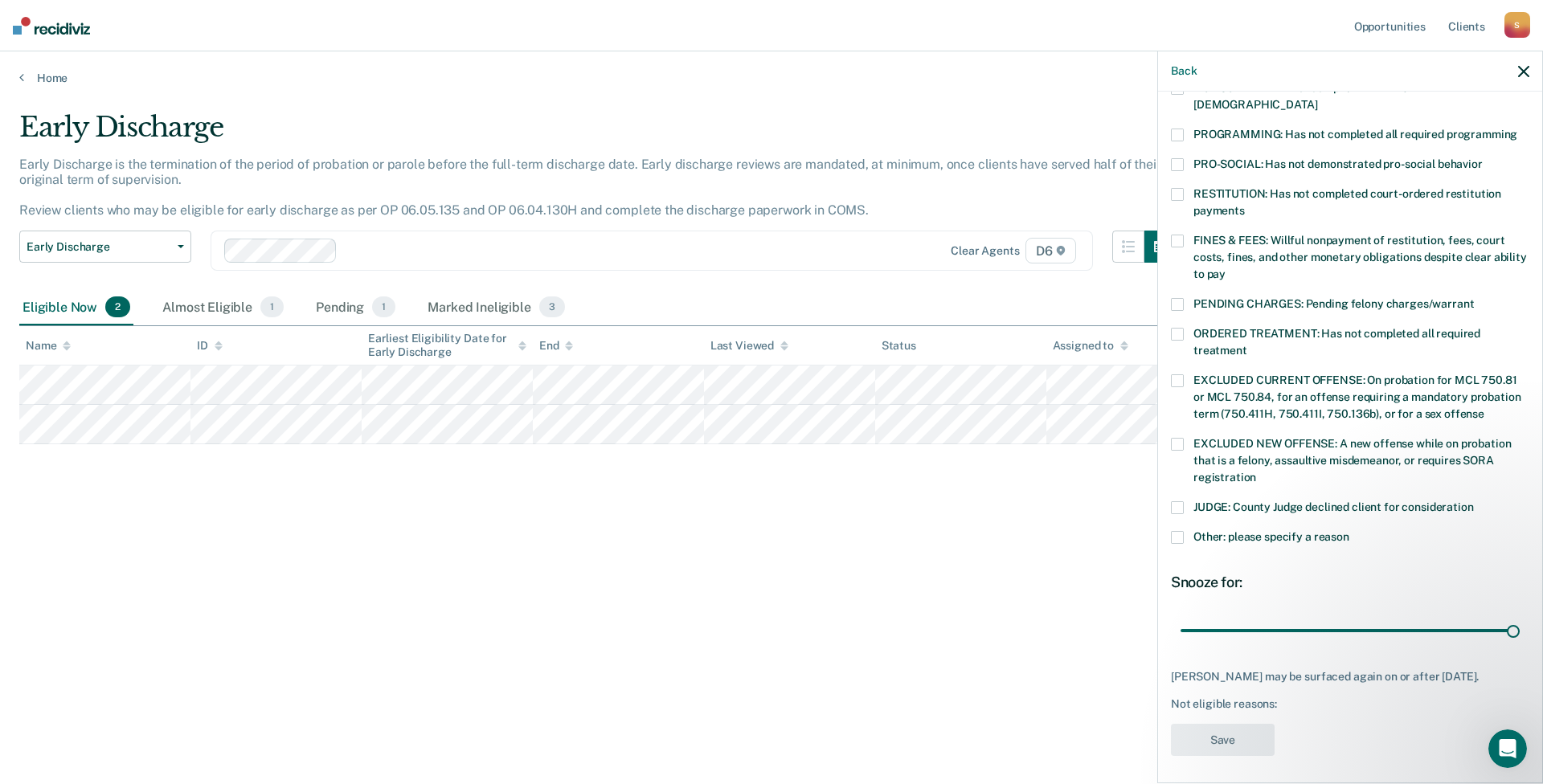 click at bounding box center [1177, 537] 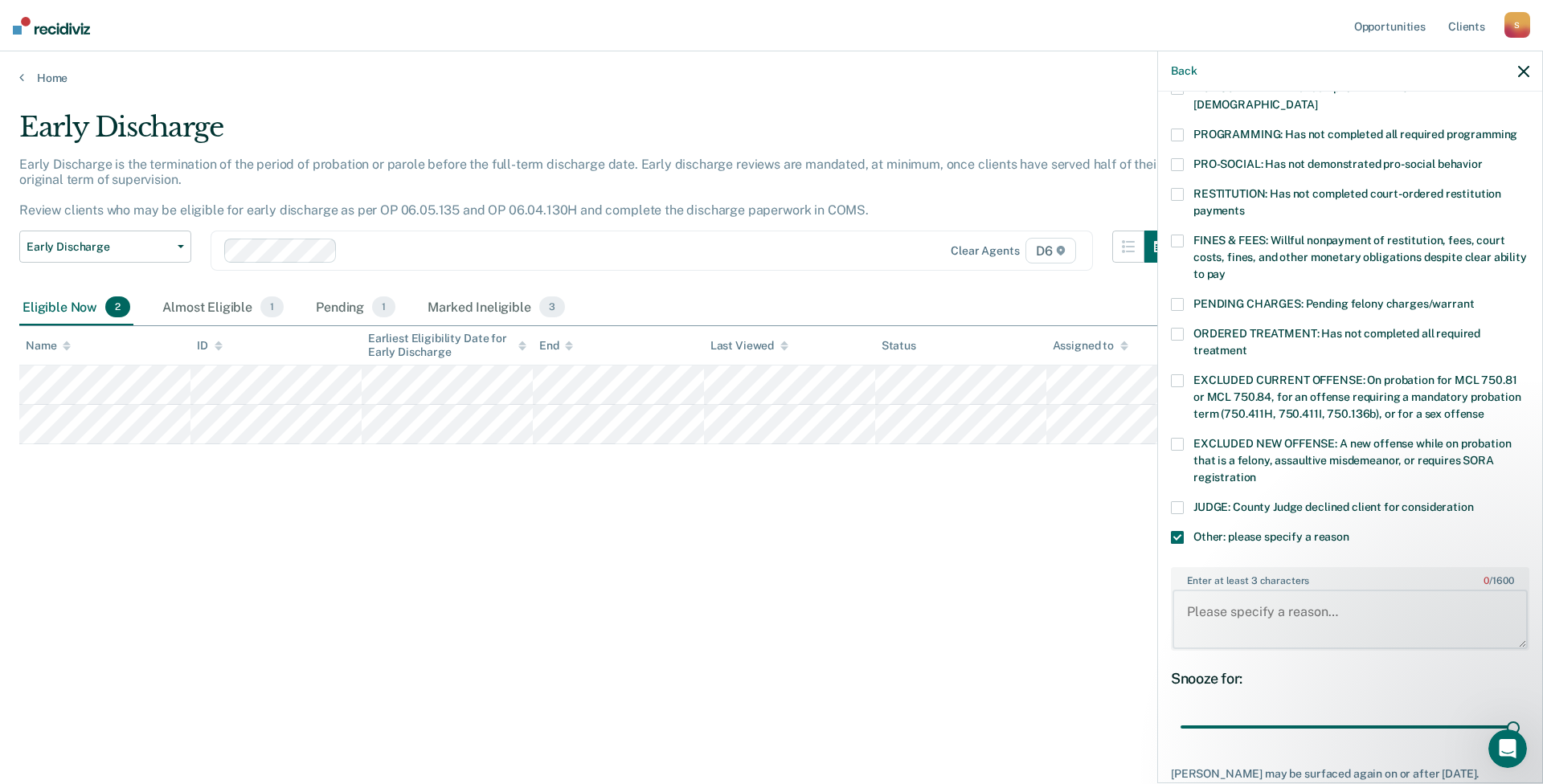 drag, startPoint x: 1222, startPoint y: 593, endPoint x: 1214, endPoint y: 594, distance: 8.06226 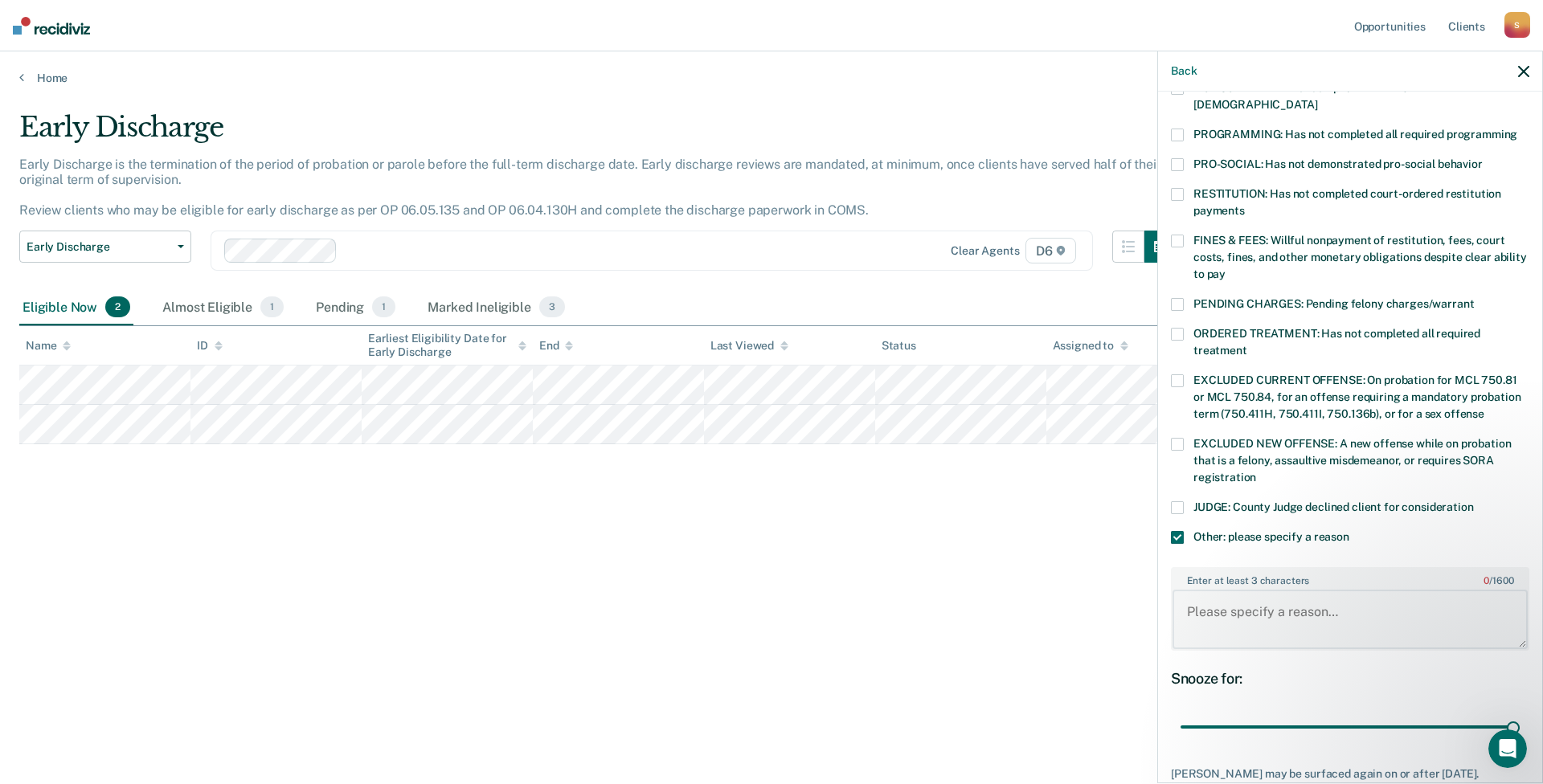 click on "Enter at least 3 characters 0  /  1600" at bounding box center [1350, 619] 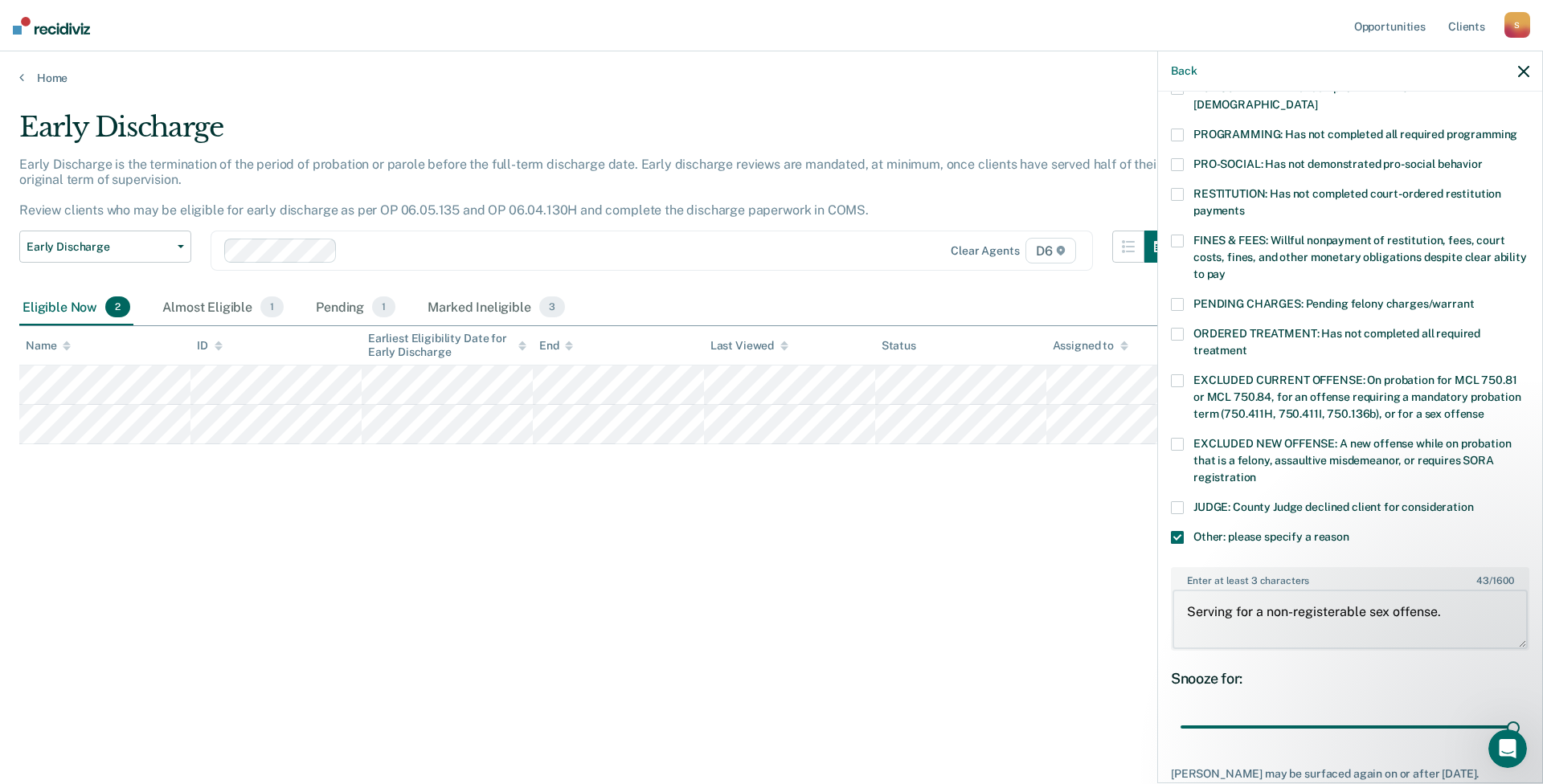 scroll, scrollTop: 433, scrollLeft: 0, axis: vertical 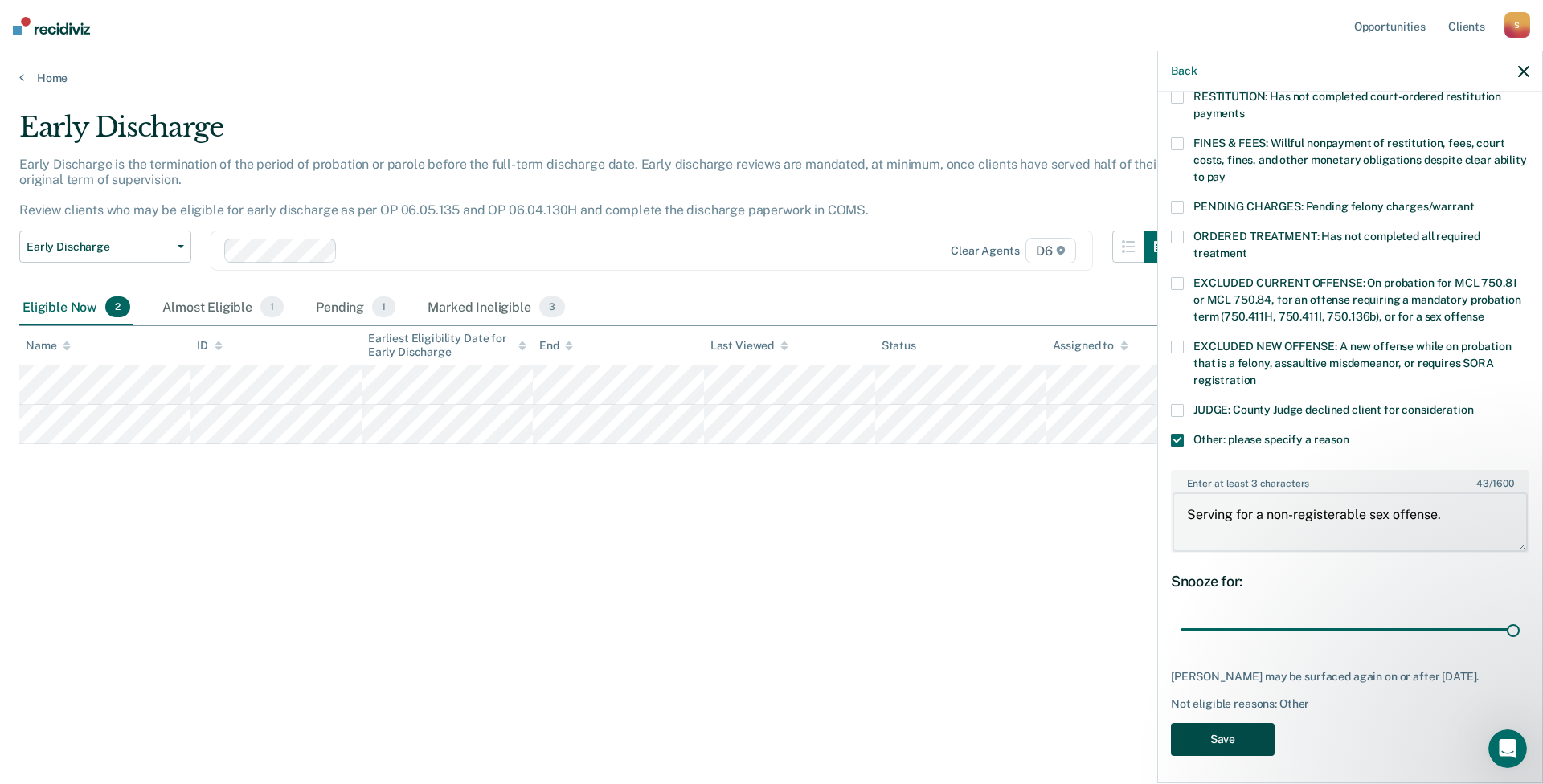 type on "Serving for a non-registerable sex offense." 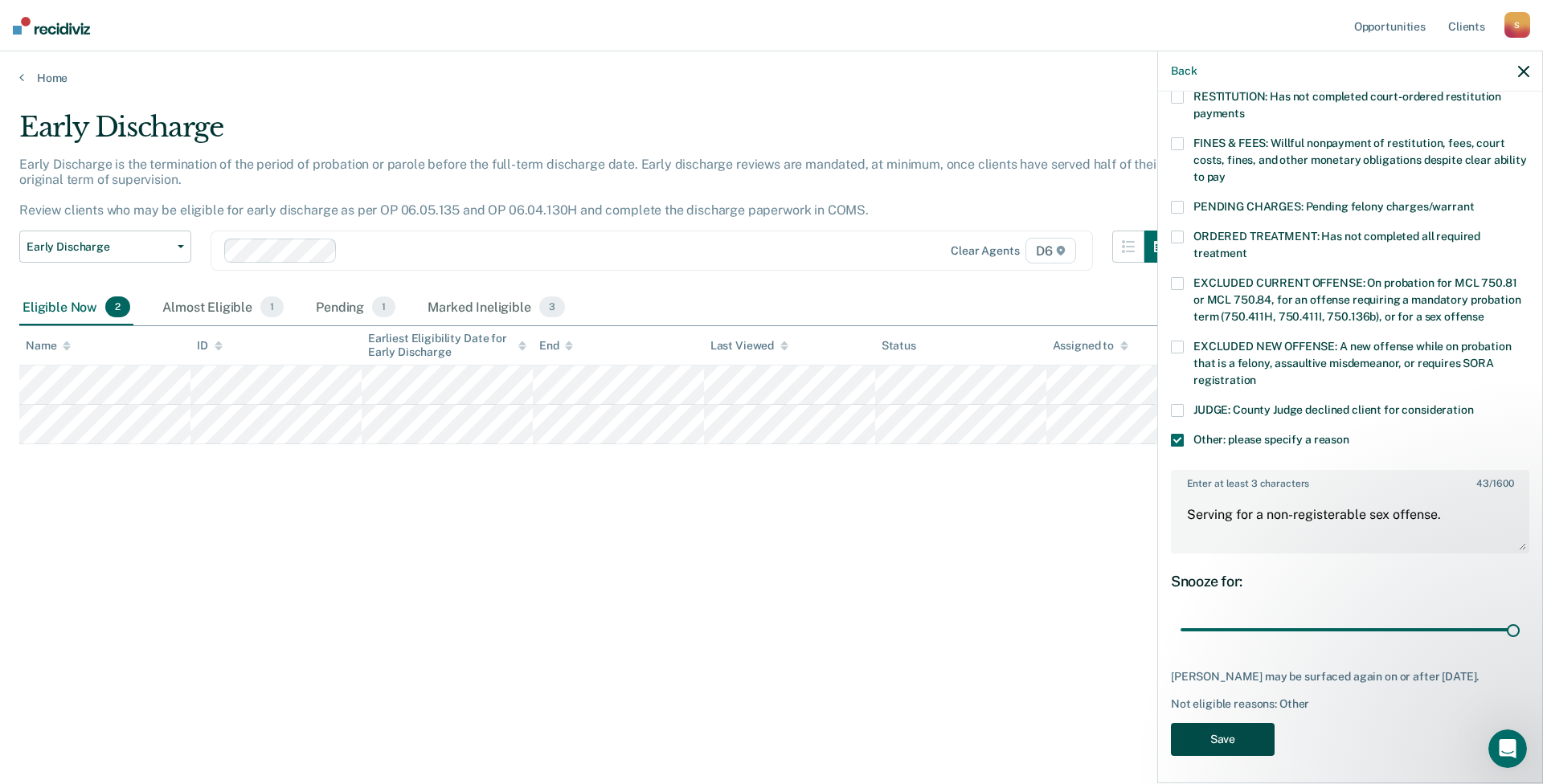 click on "Save" at bounding box center [1222, 739] 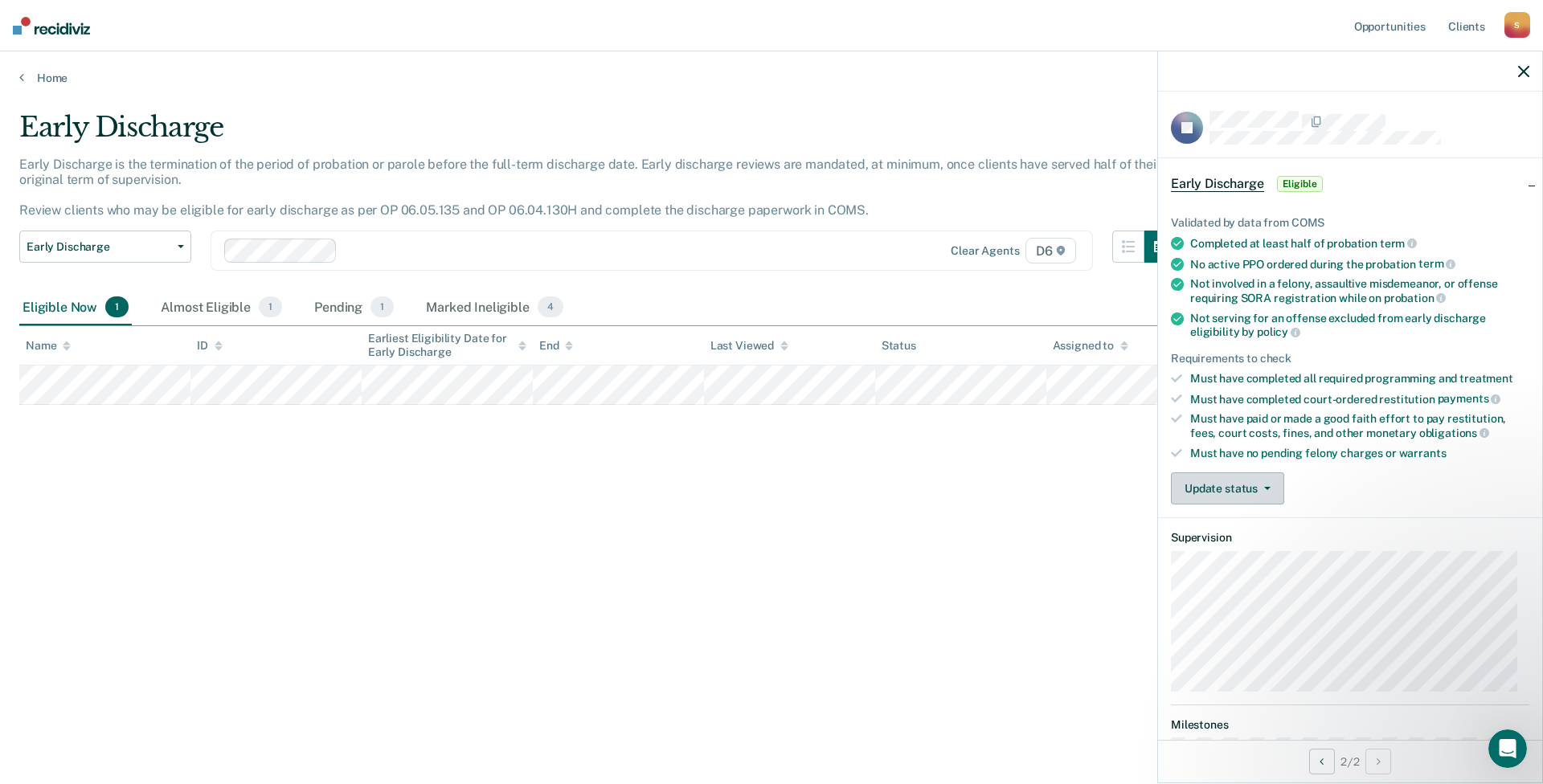 scroll, scrollTop: 80, scrollLeft: 0, axis: vertical 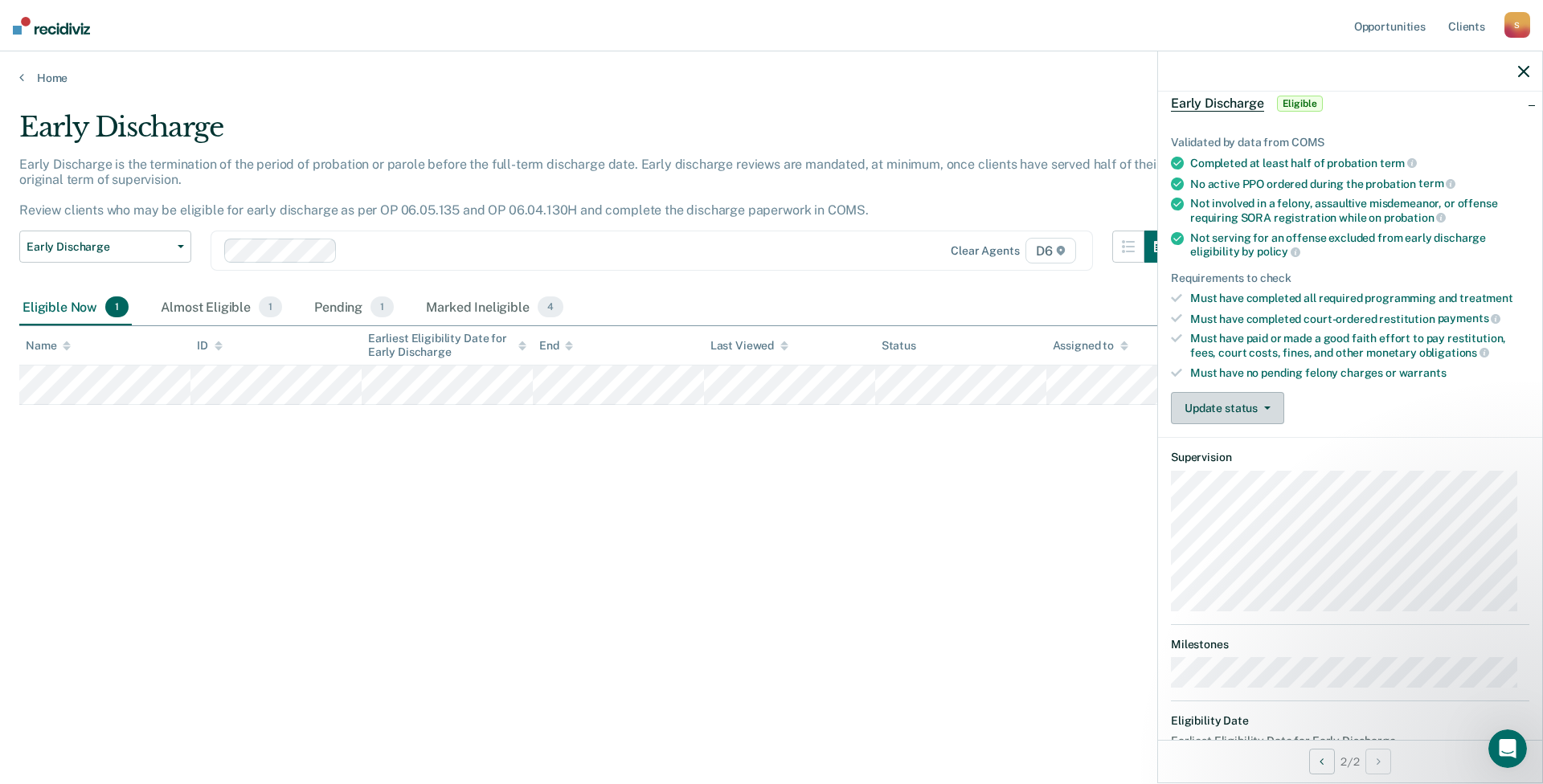 click on "Update status" at bounding box center [1227, 408] 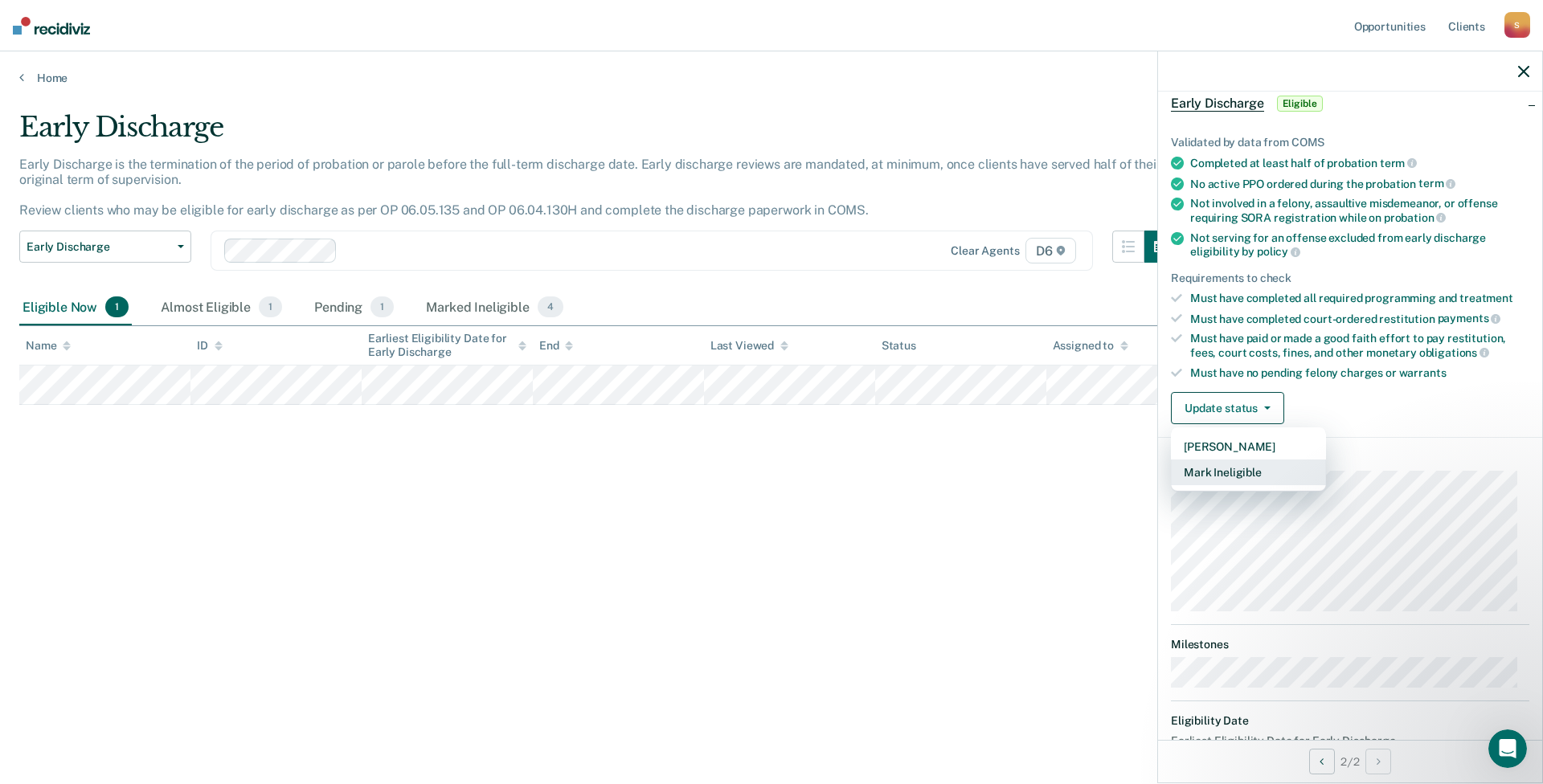click on "Mark Ineligible" at bounding box center (1248, 472) 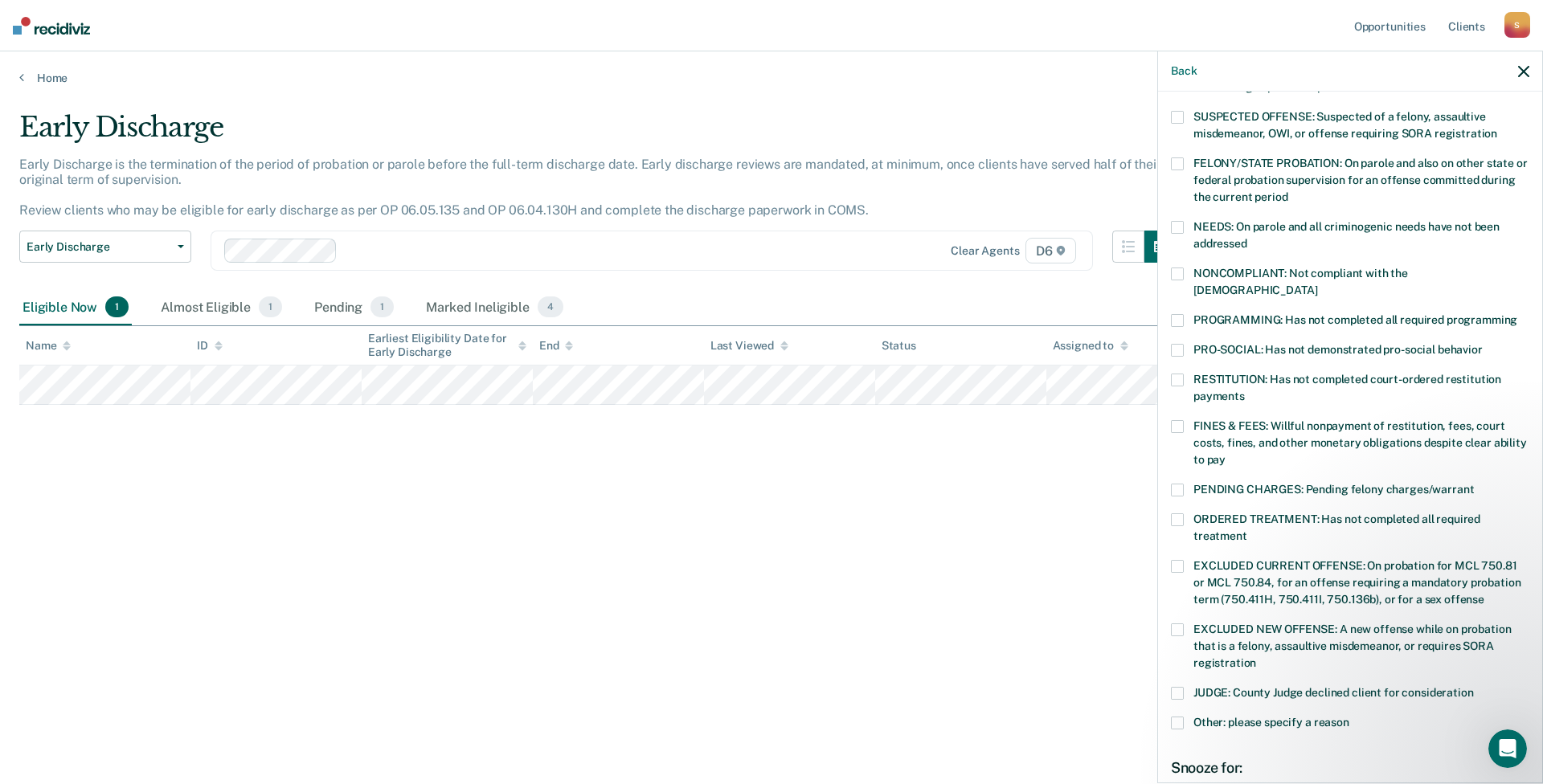 scroll, scrollTop: 241, scrollLeft: 0, axis: vertical 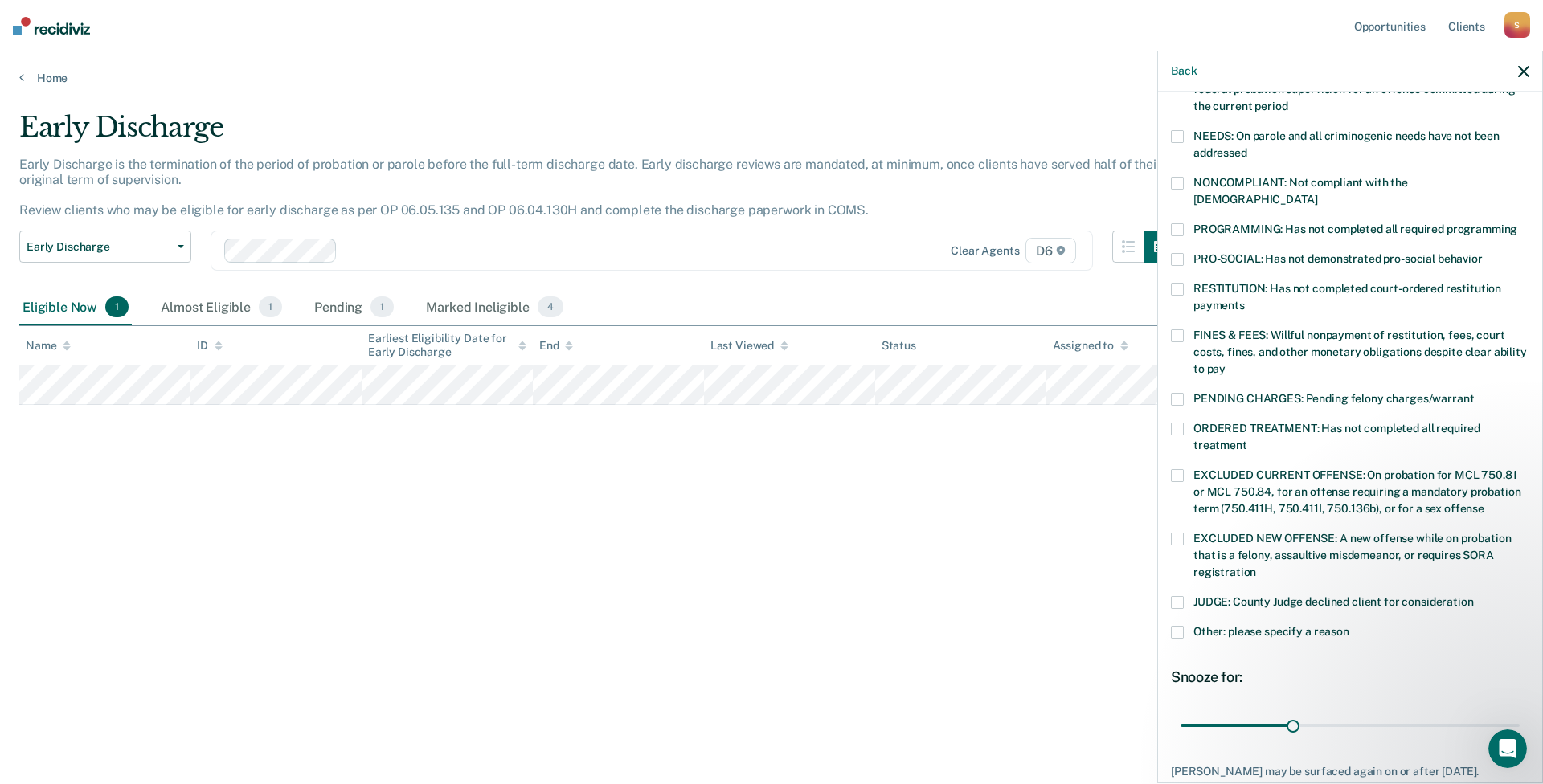 click at bounding box center (1177, 399) 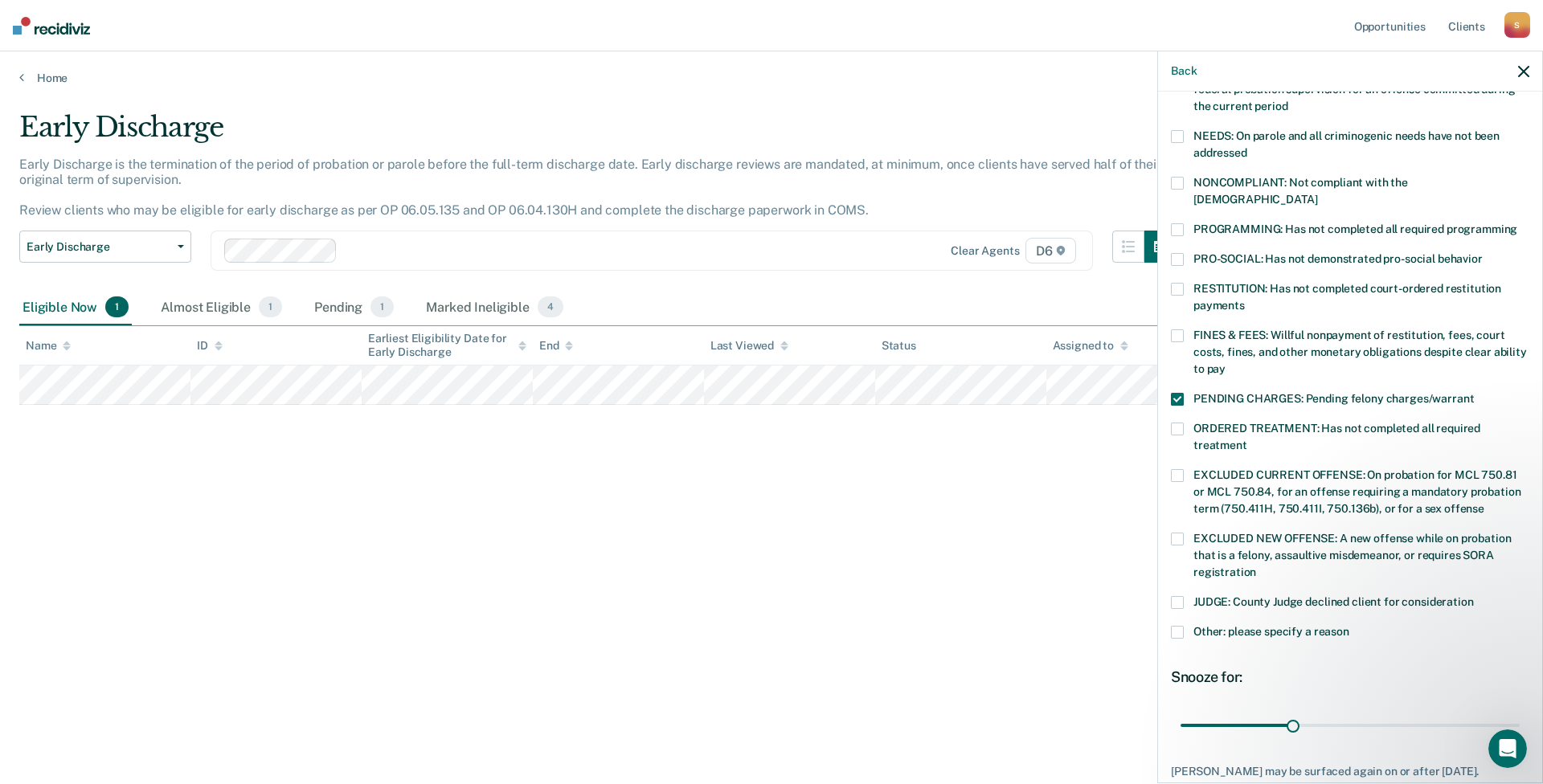 click at bounding box center (1177, 632) 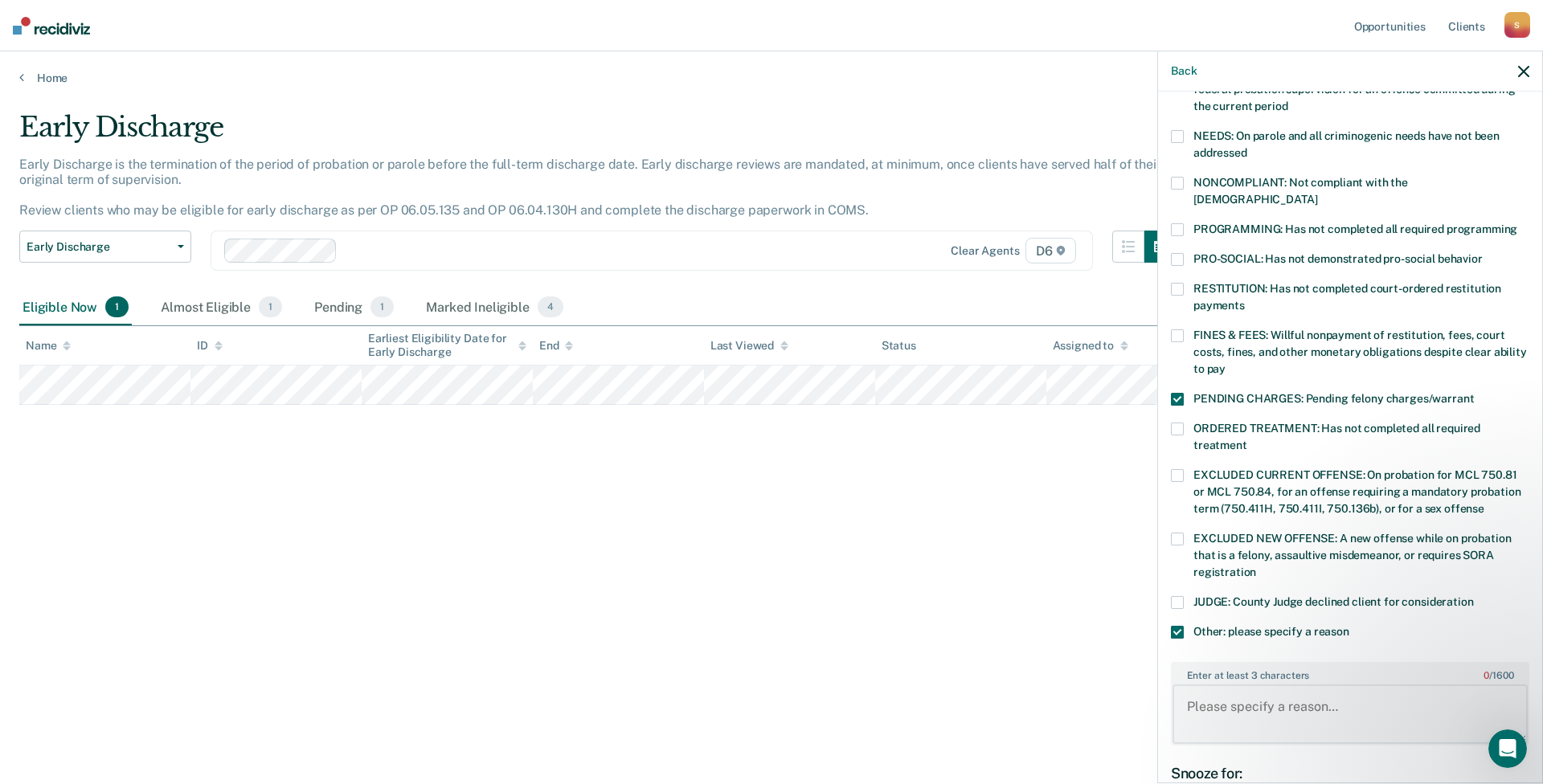 click on "Enter at least 3 characters 0  /  1600" at bounding box center [1350, 714] 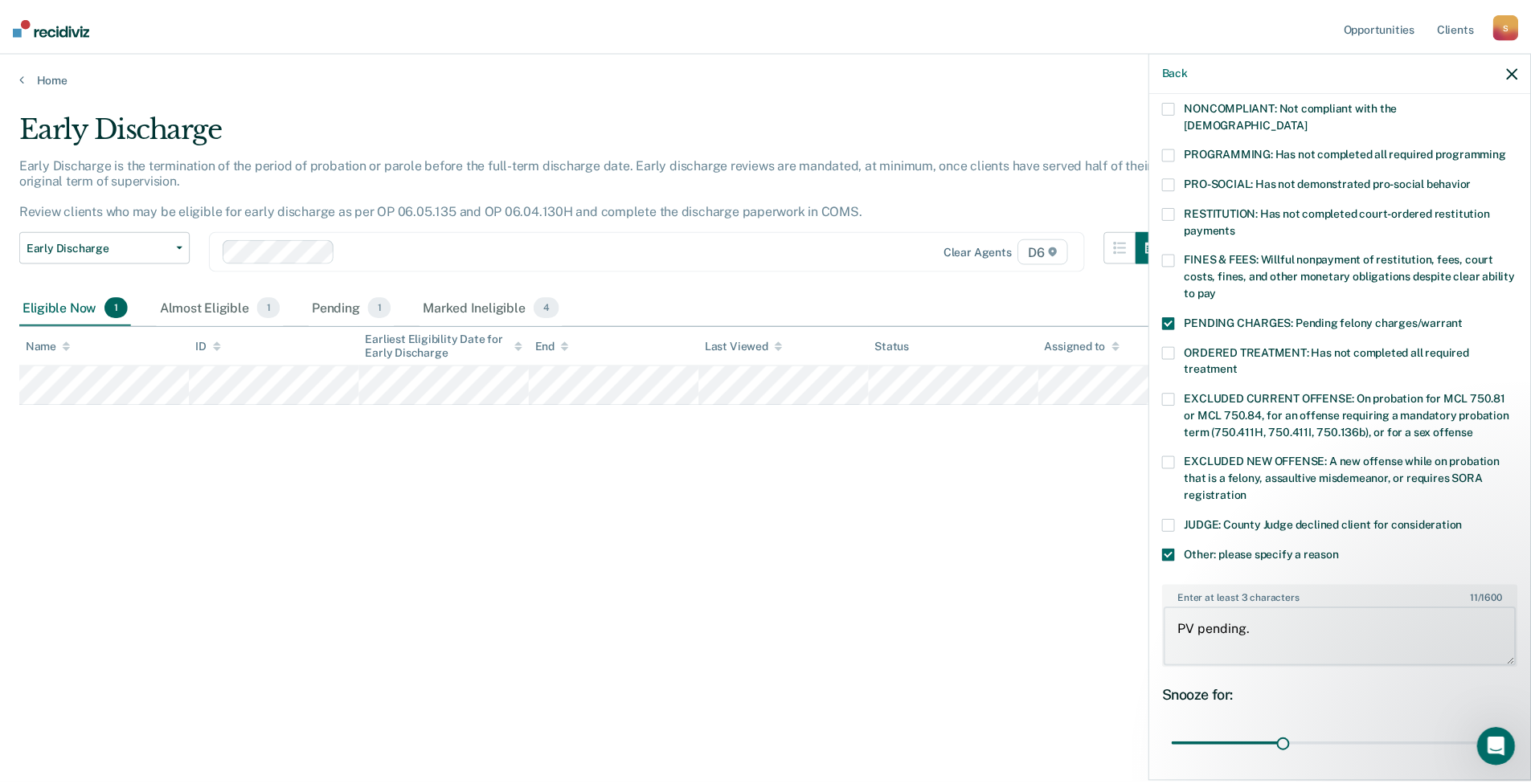 scroll, scrollTop: 419, scrollLeft: 0, axis: vertical 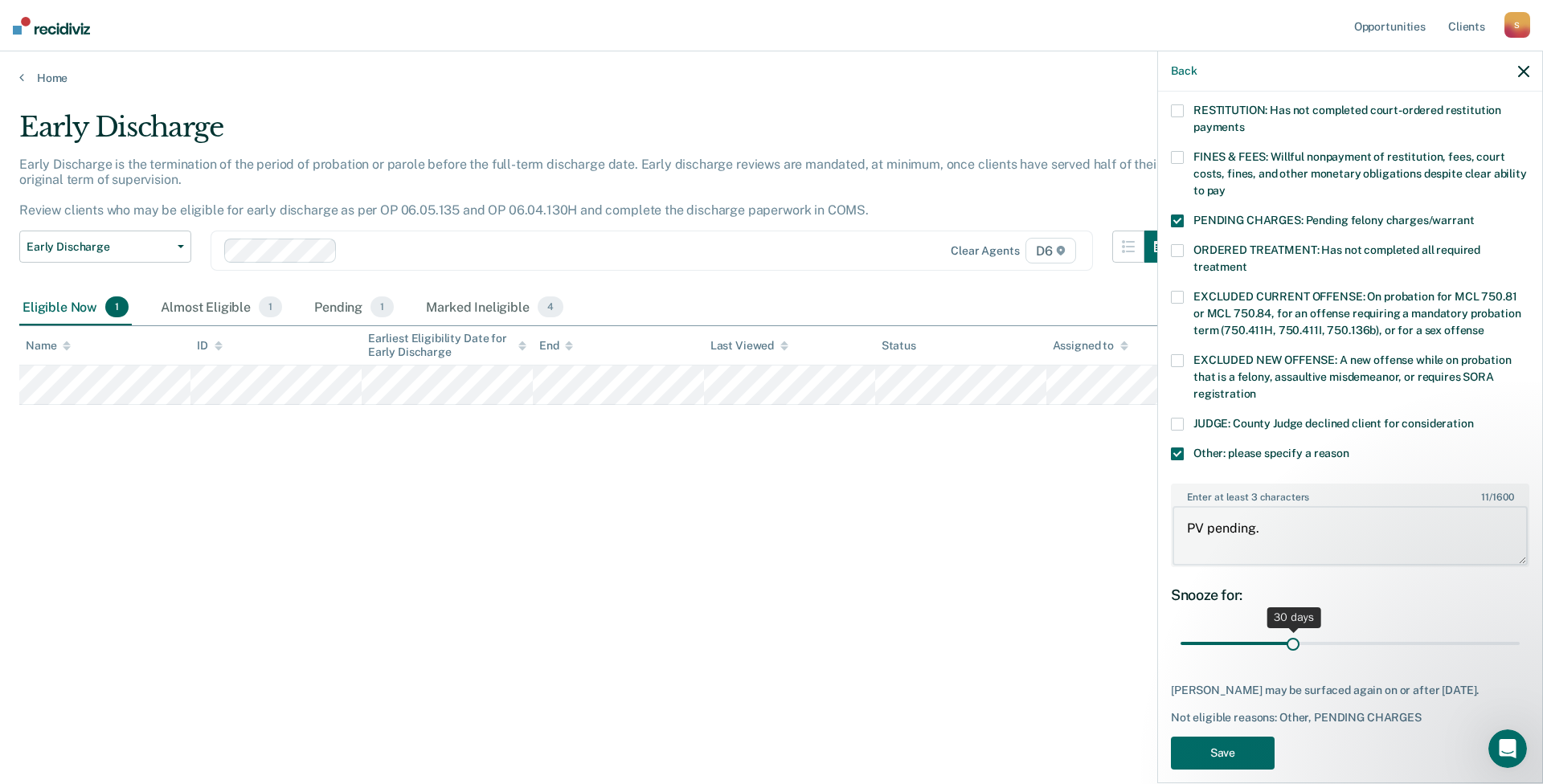 type on "PV pending." 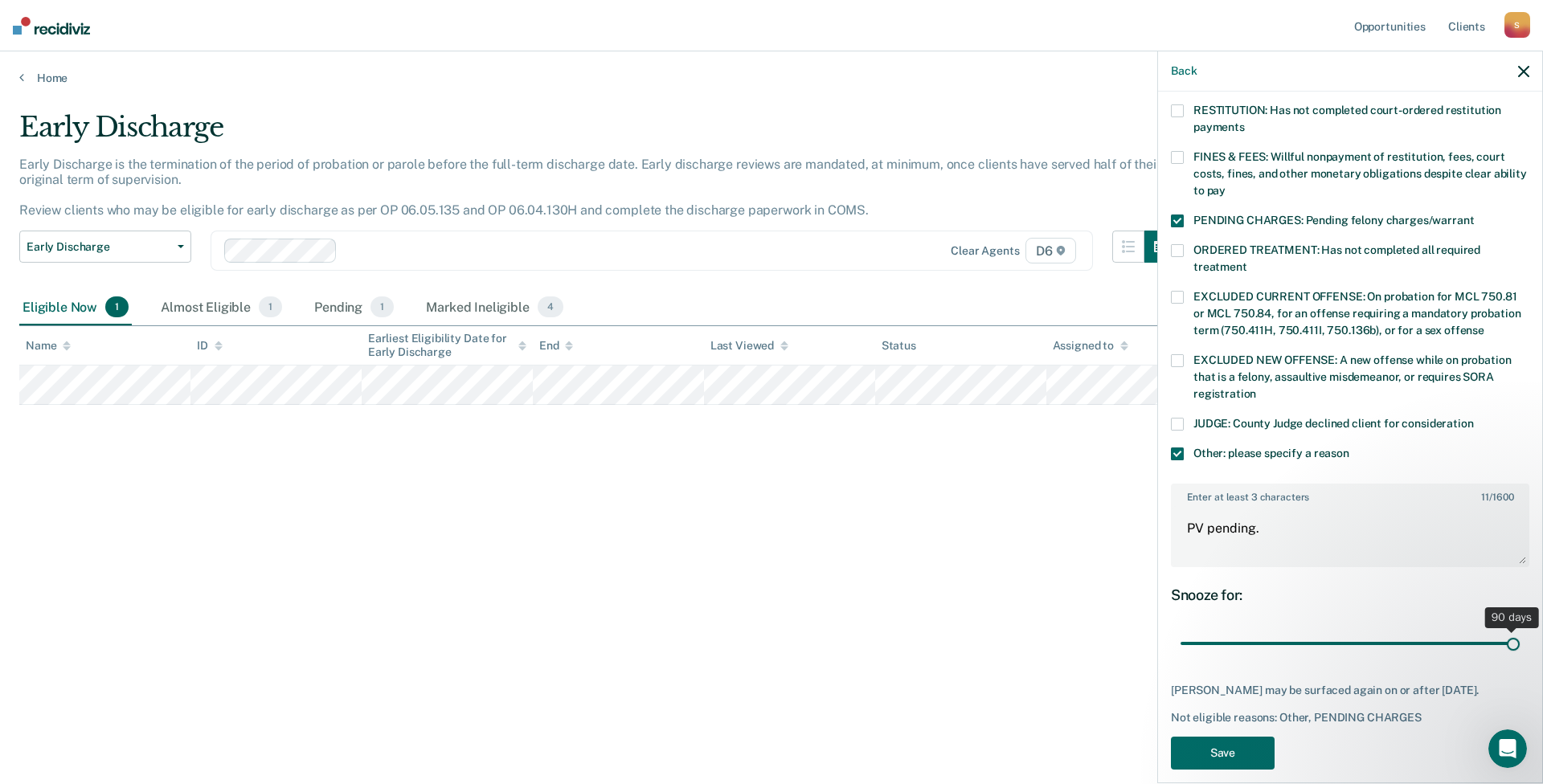 drag, startPoint x: 1292, startPoint y: 627, endPoint x: 1542, endPoint y: 619, distance: 250.12797 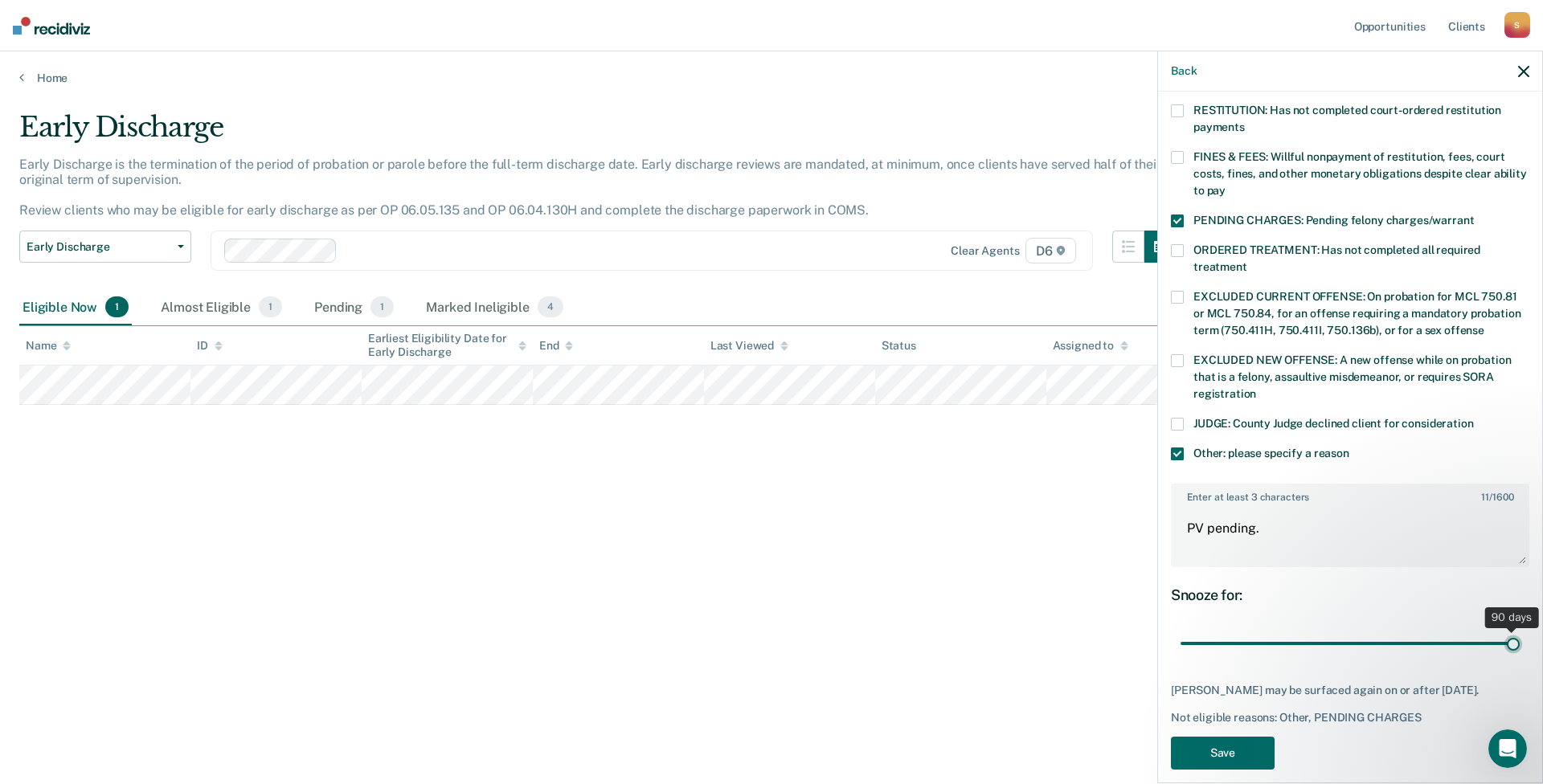 type on "90" 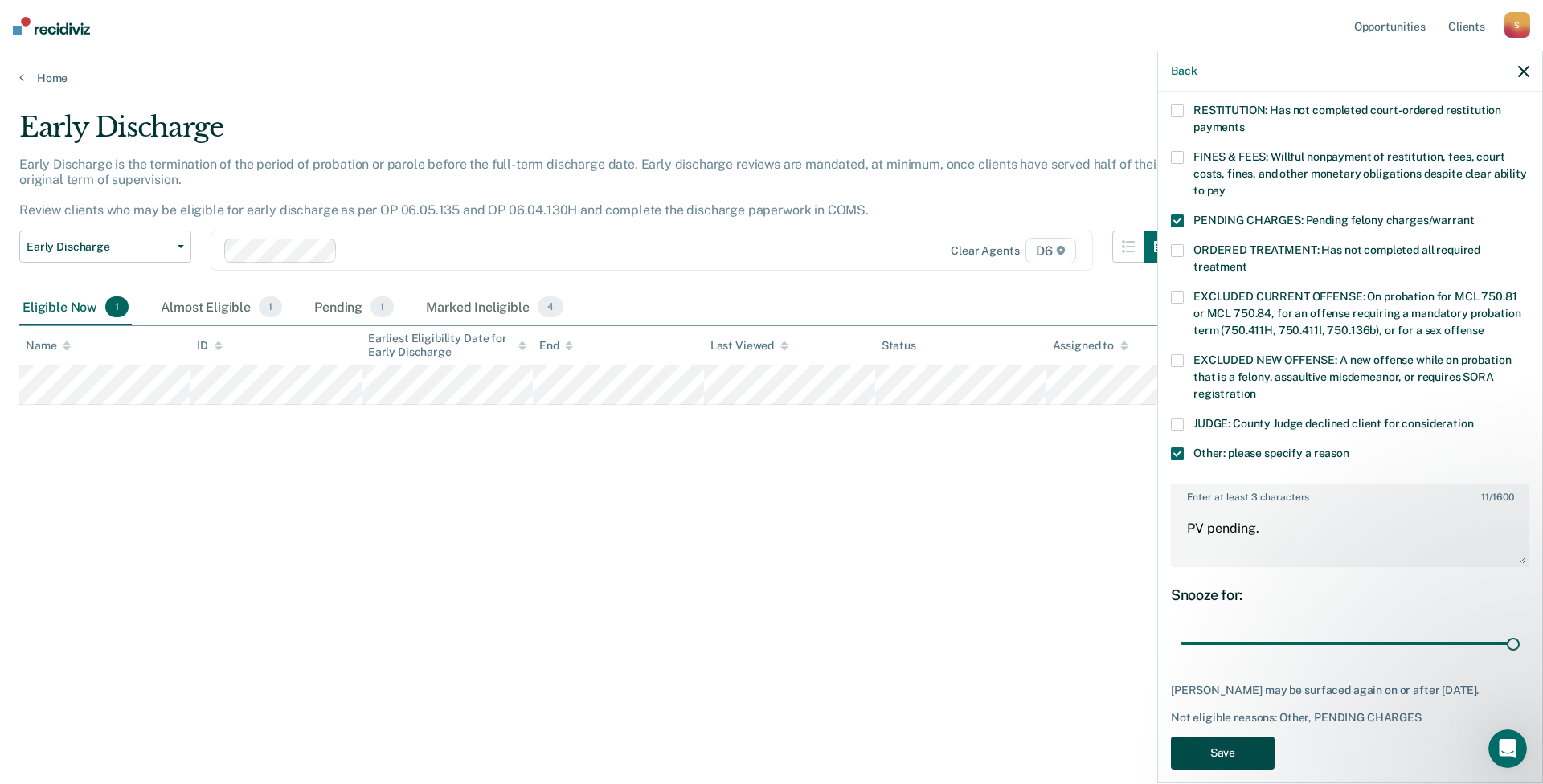 click on "Save" at bounding box center (1222, 753) 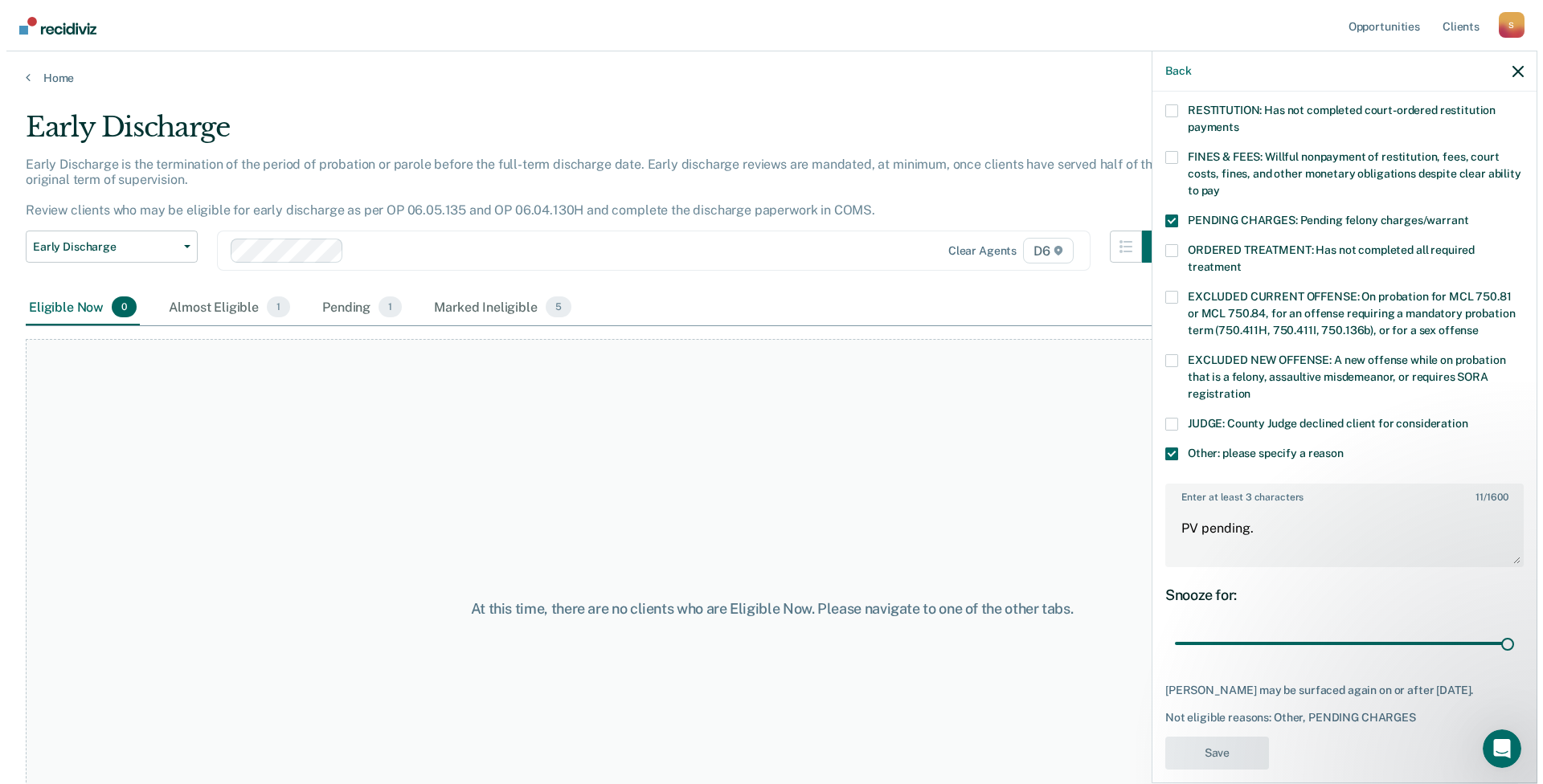 scroll, scrollTop: 280, scrollLeft: 0, axis: vertical 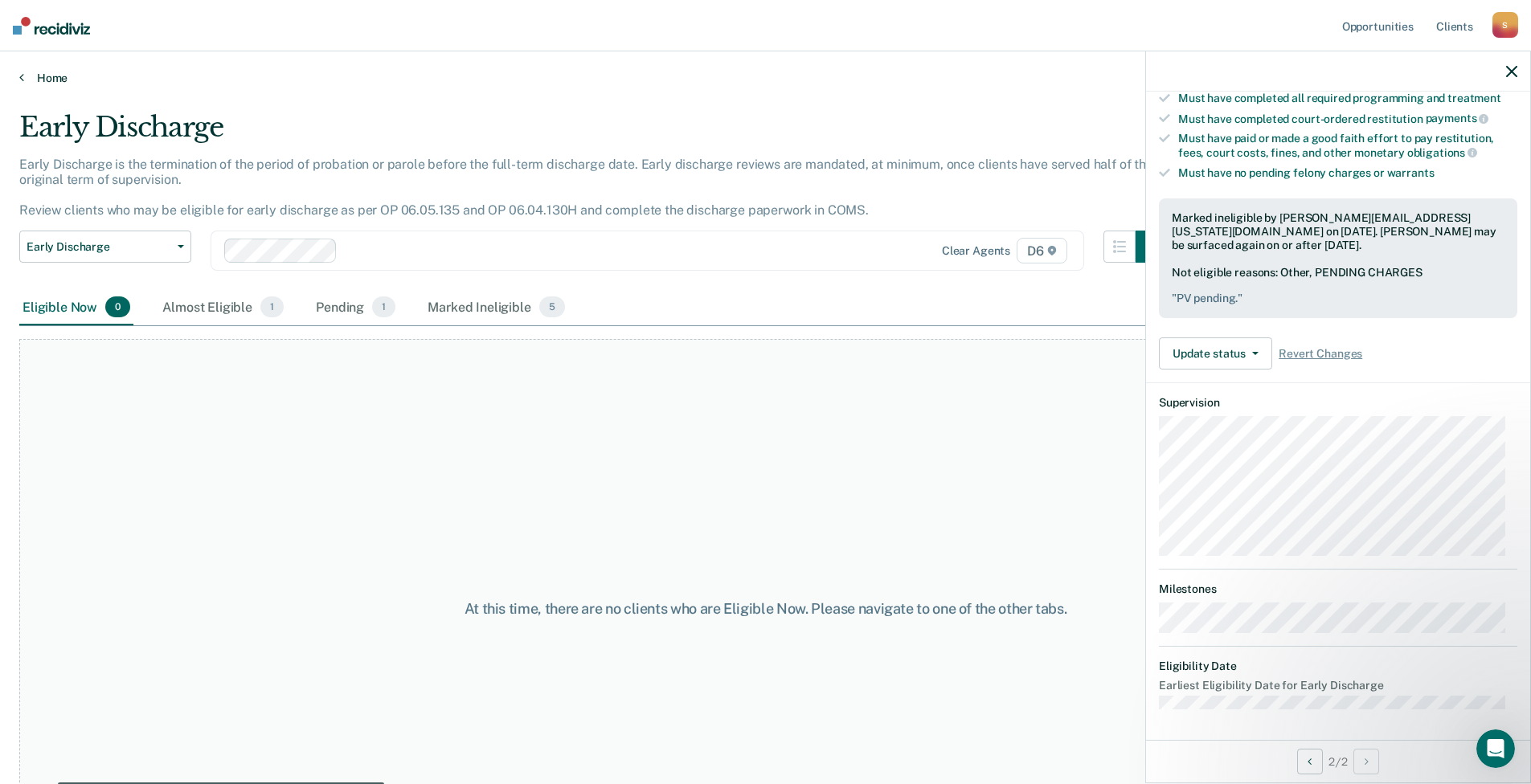 click on "Home" at bounding box center [765, 78] 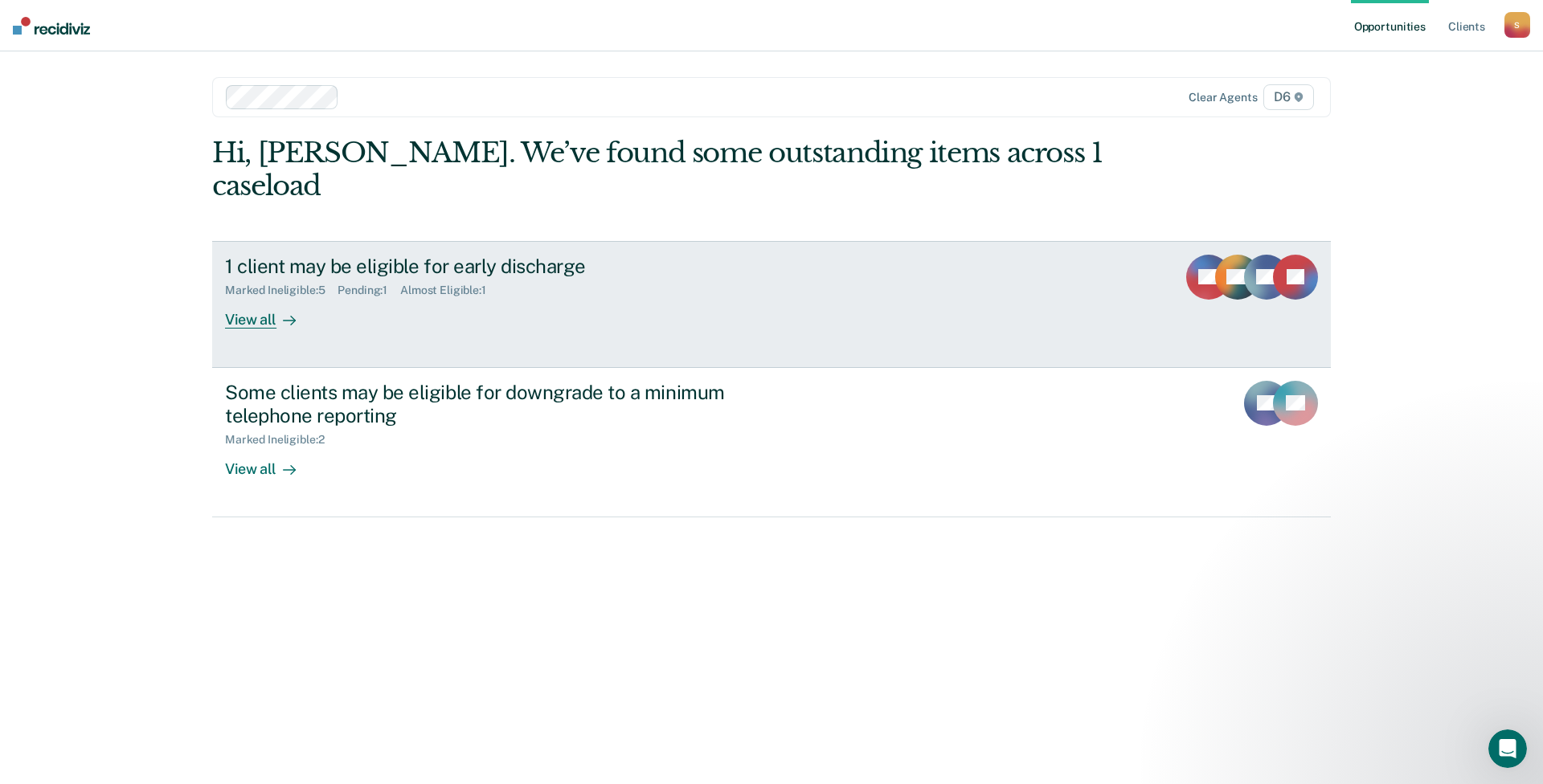 click on "View all" at bounding box center [270, 312] 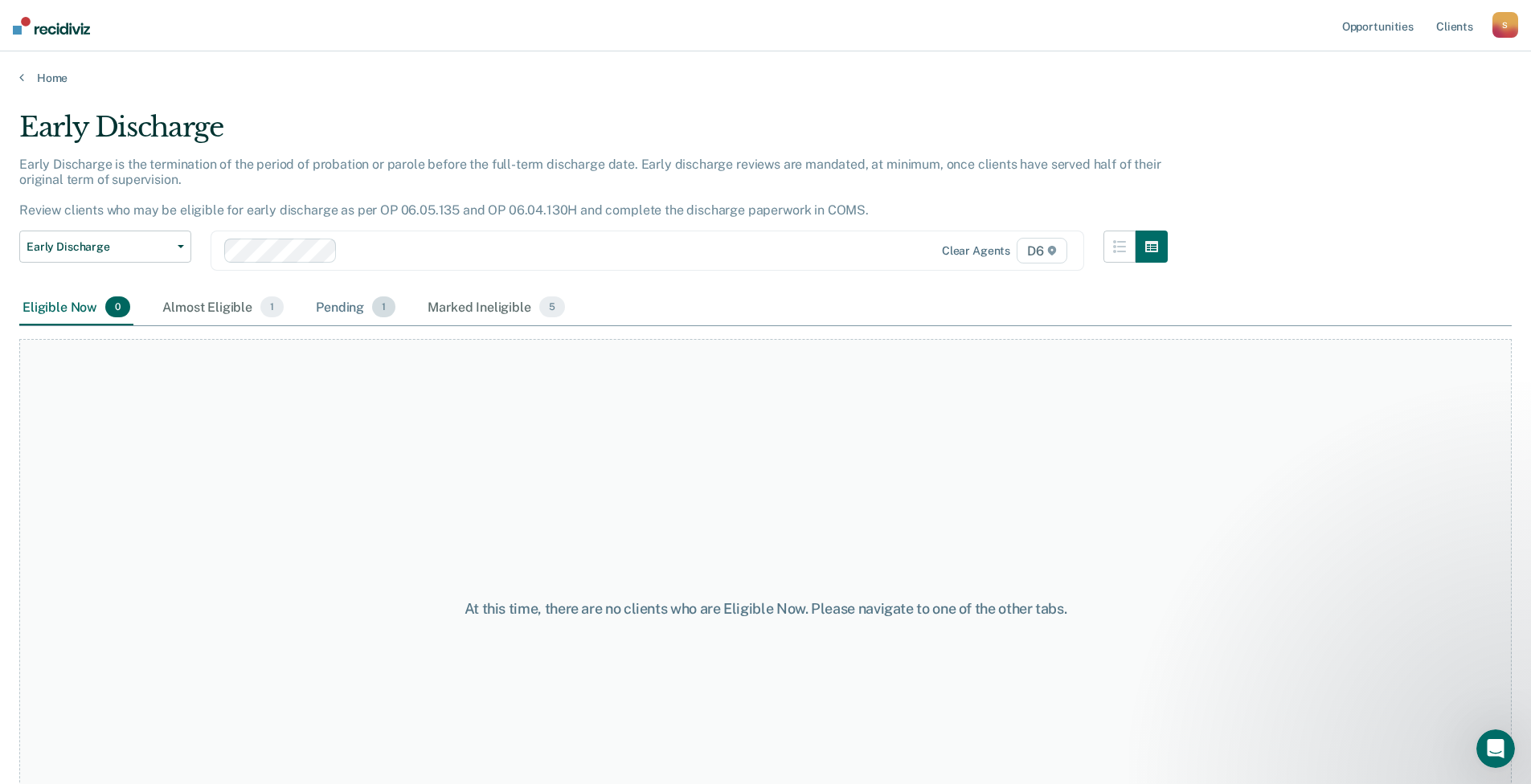 click on "1" at bounding box center [383, 307] 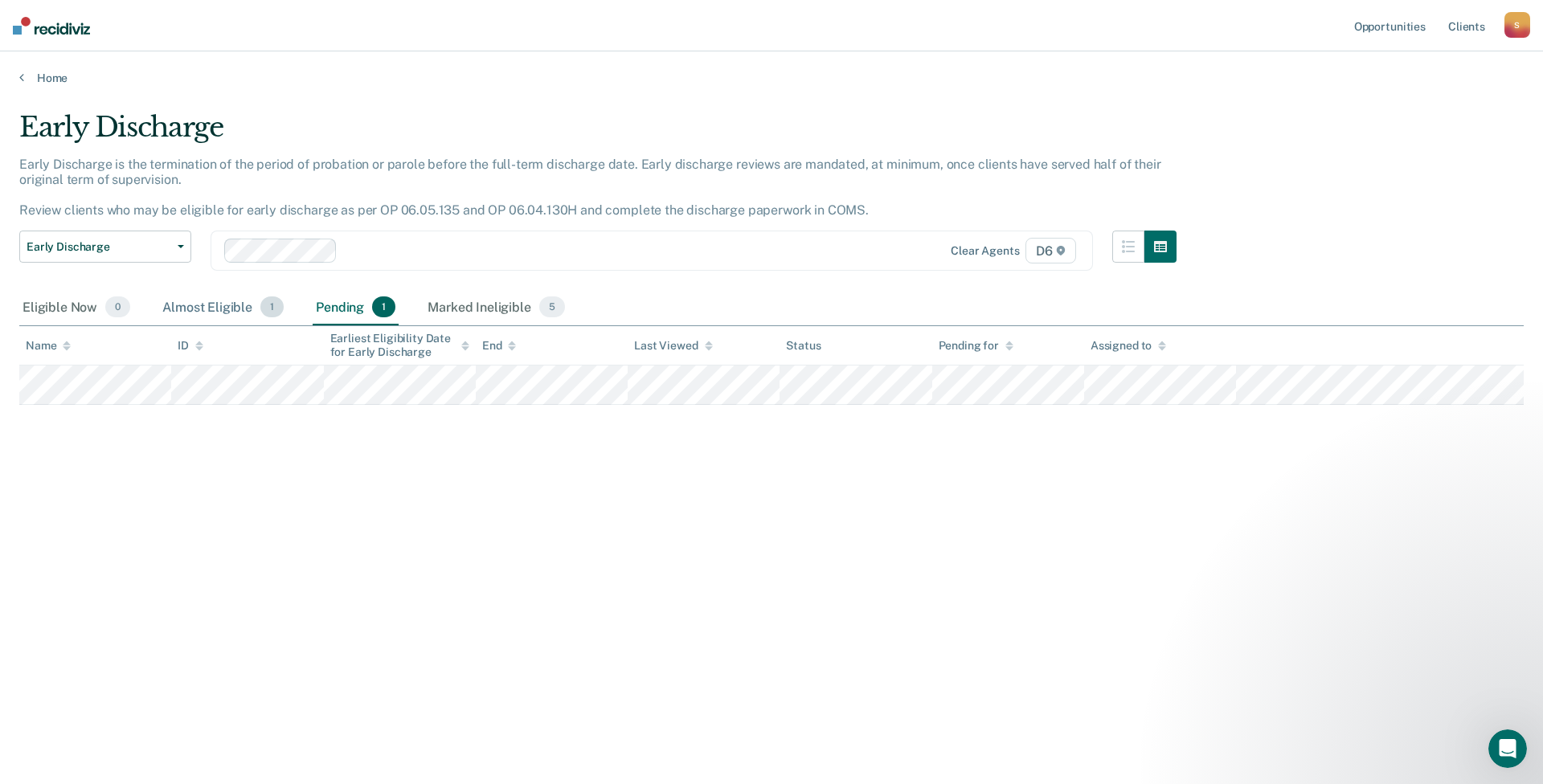 click on "1" at bounding box center (272, 307) 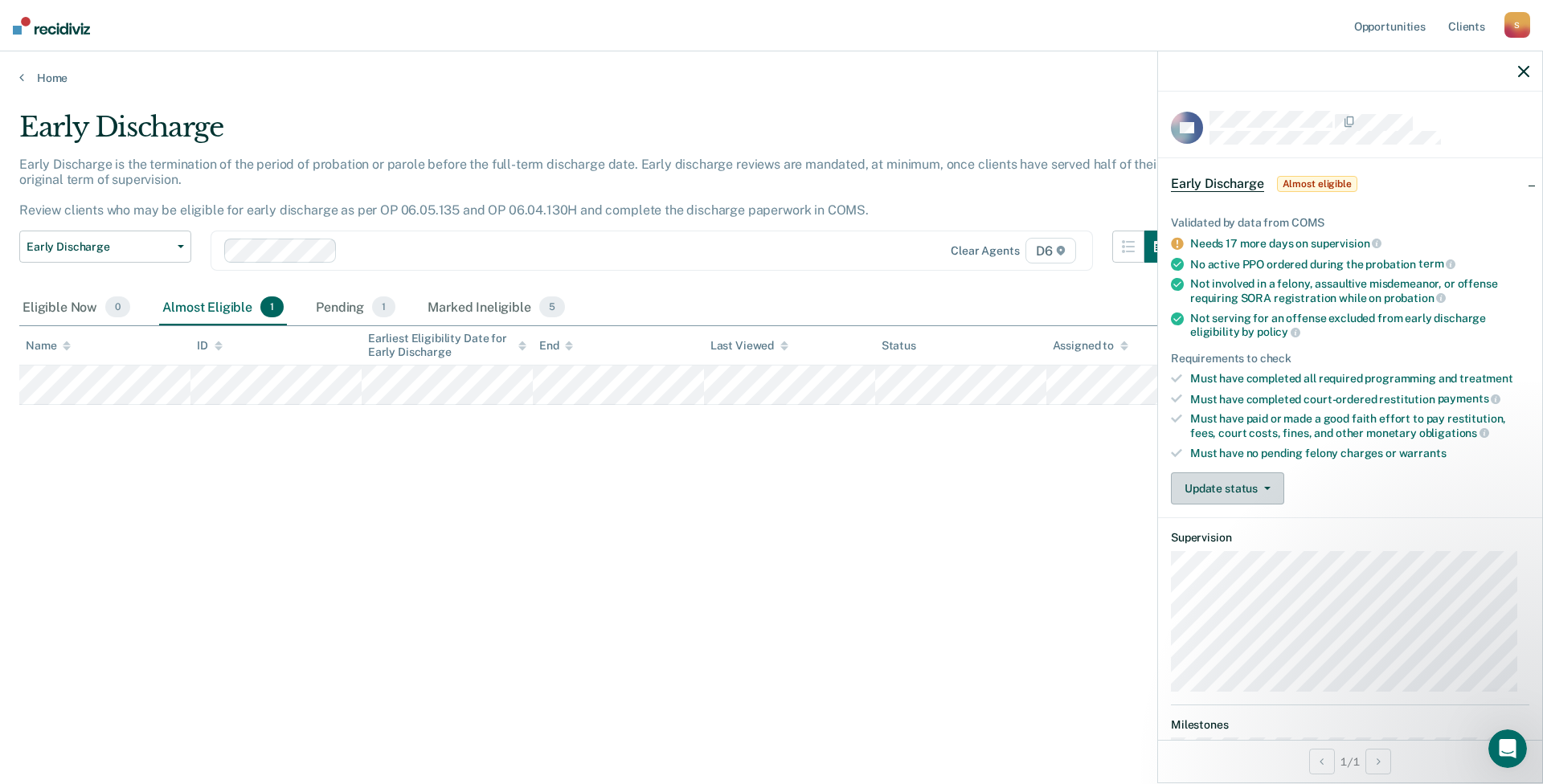 click on "Update status" at bounding box center [1227, 488] 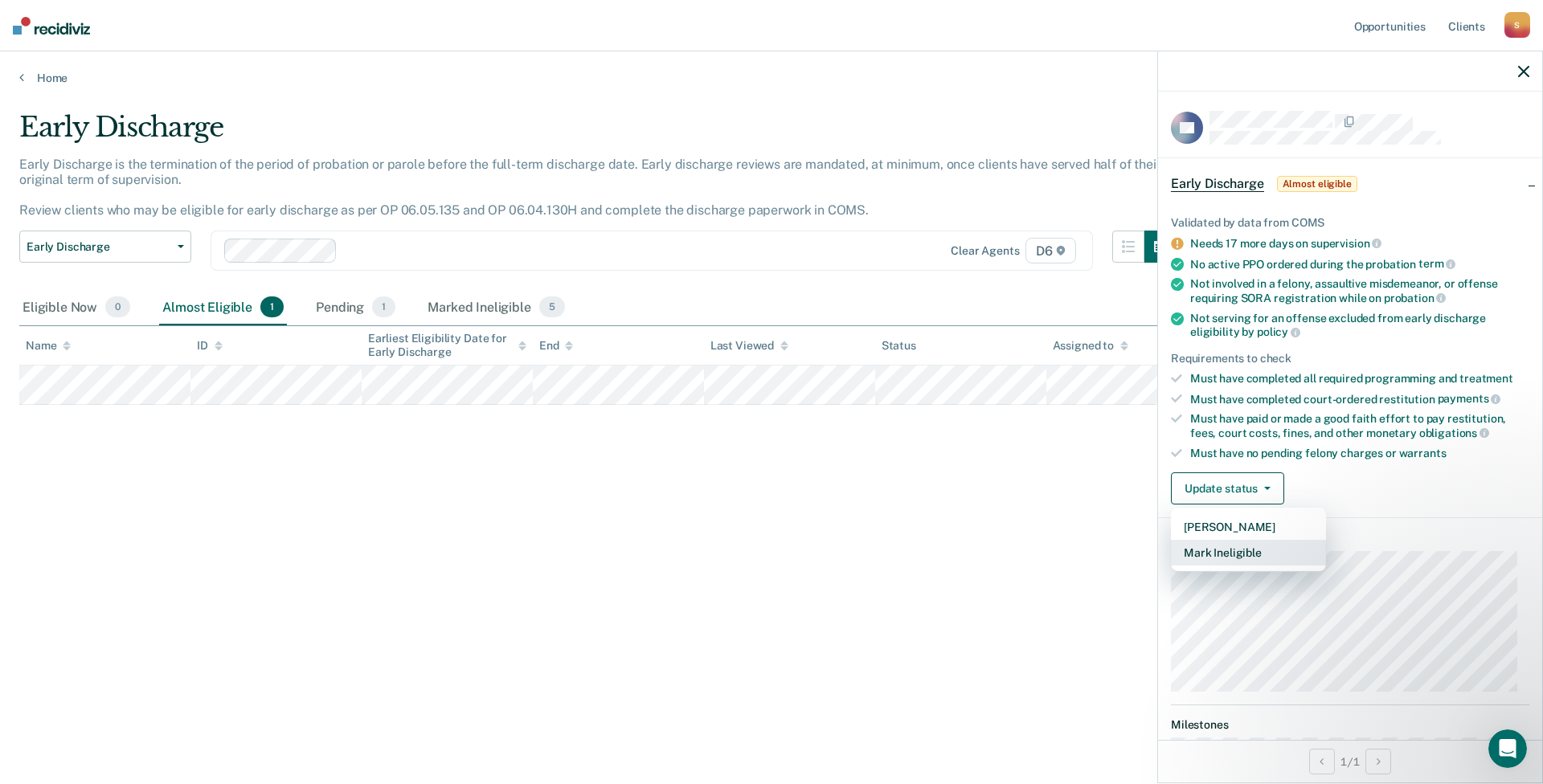 click on "Mark Ineligible" at bounding box center (1248, 553) 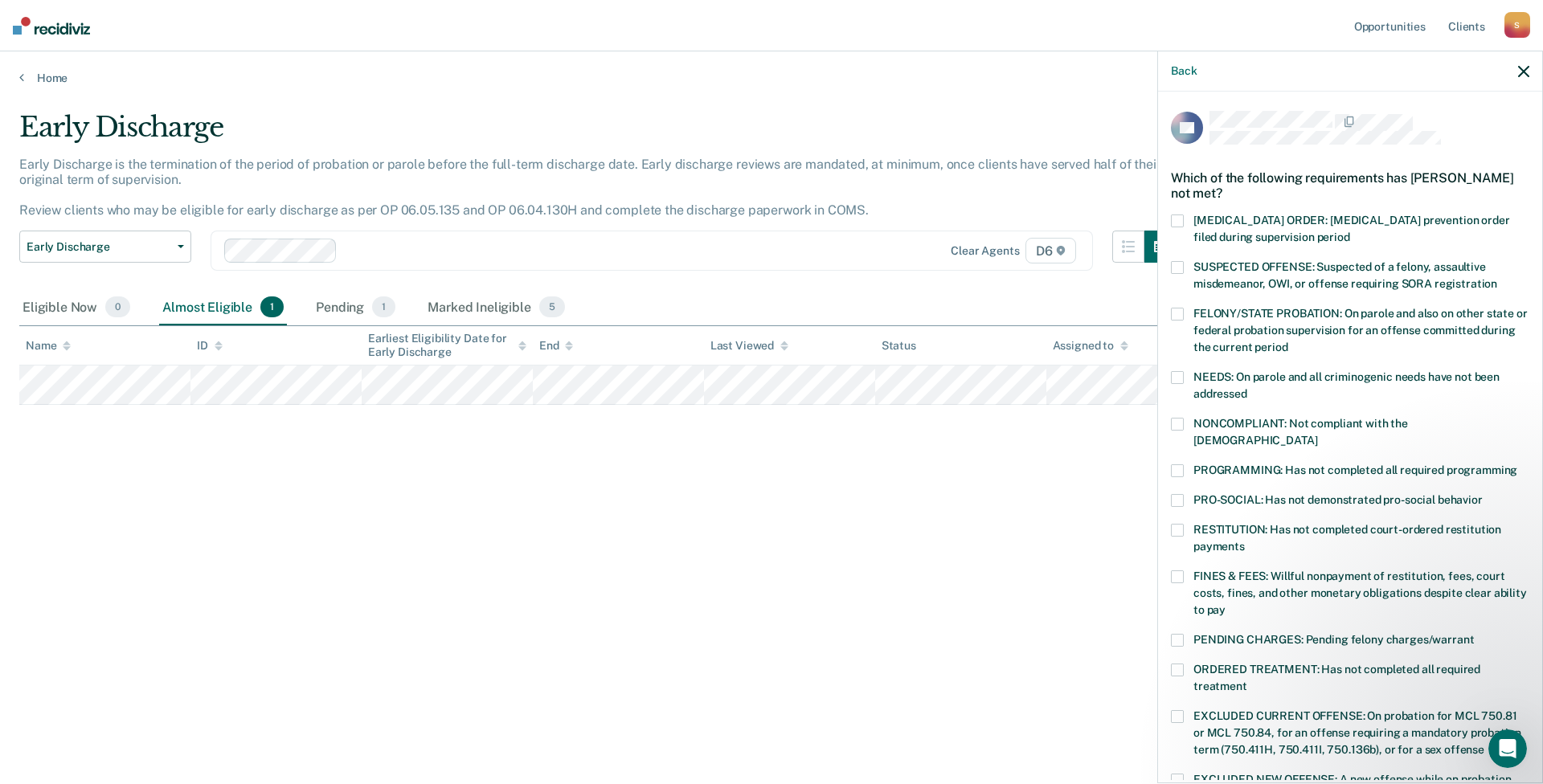 drag, startPoint x: 1177, startPoint y: 451, endPoint x: 1181, endPoint y: 437, distance: 14.56022 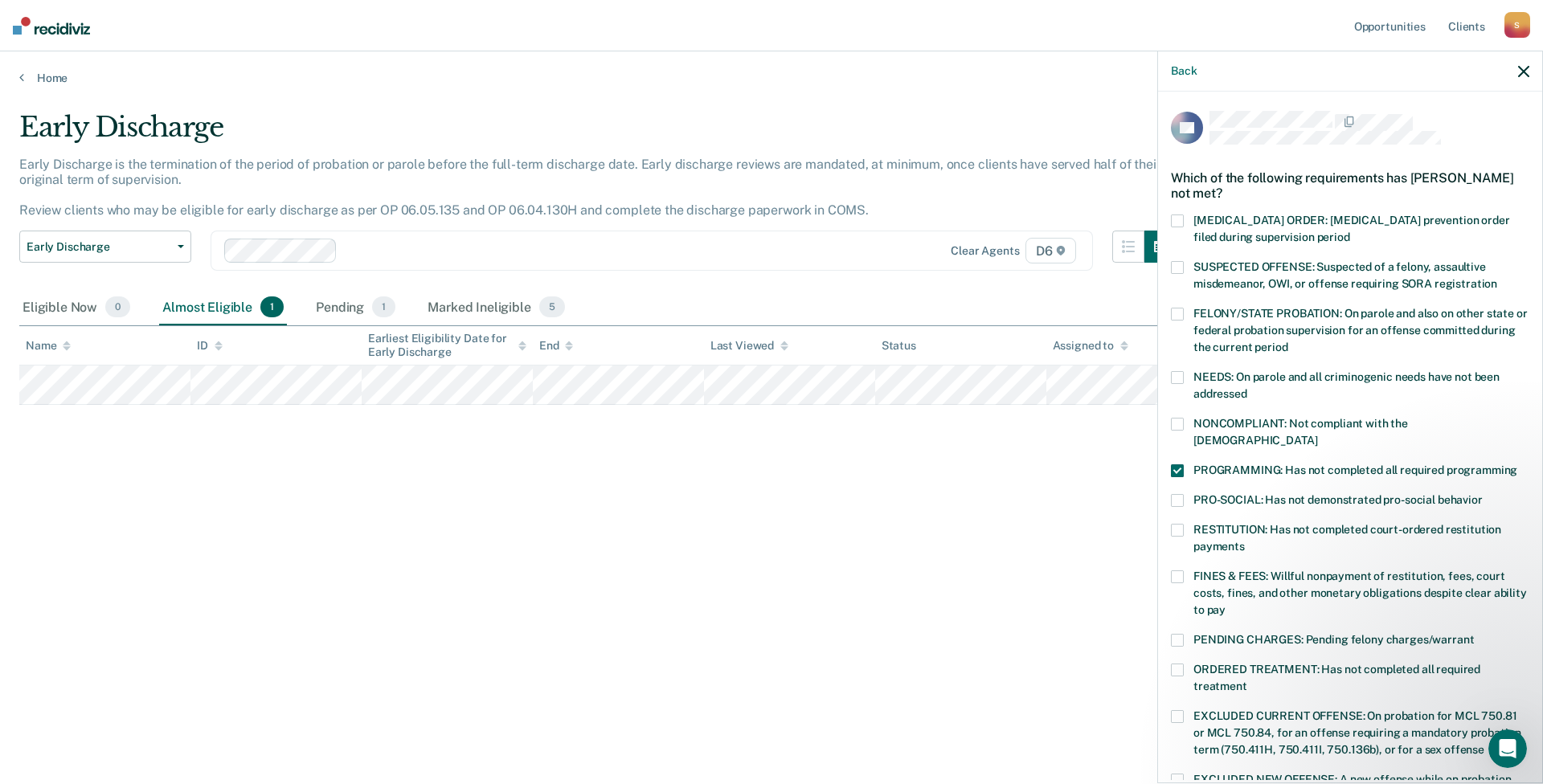 click at bounding box center (1177, 424) 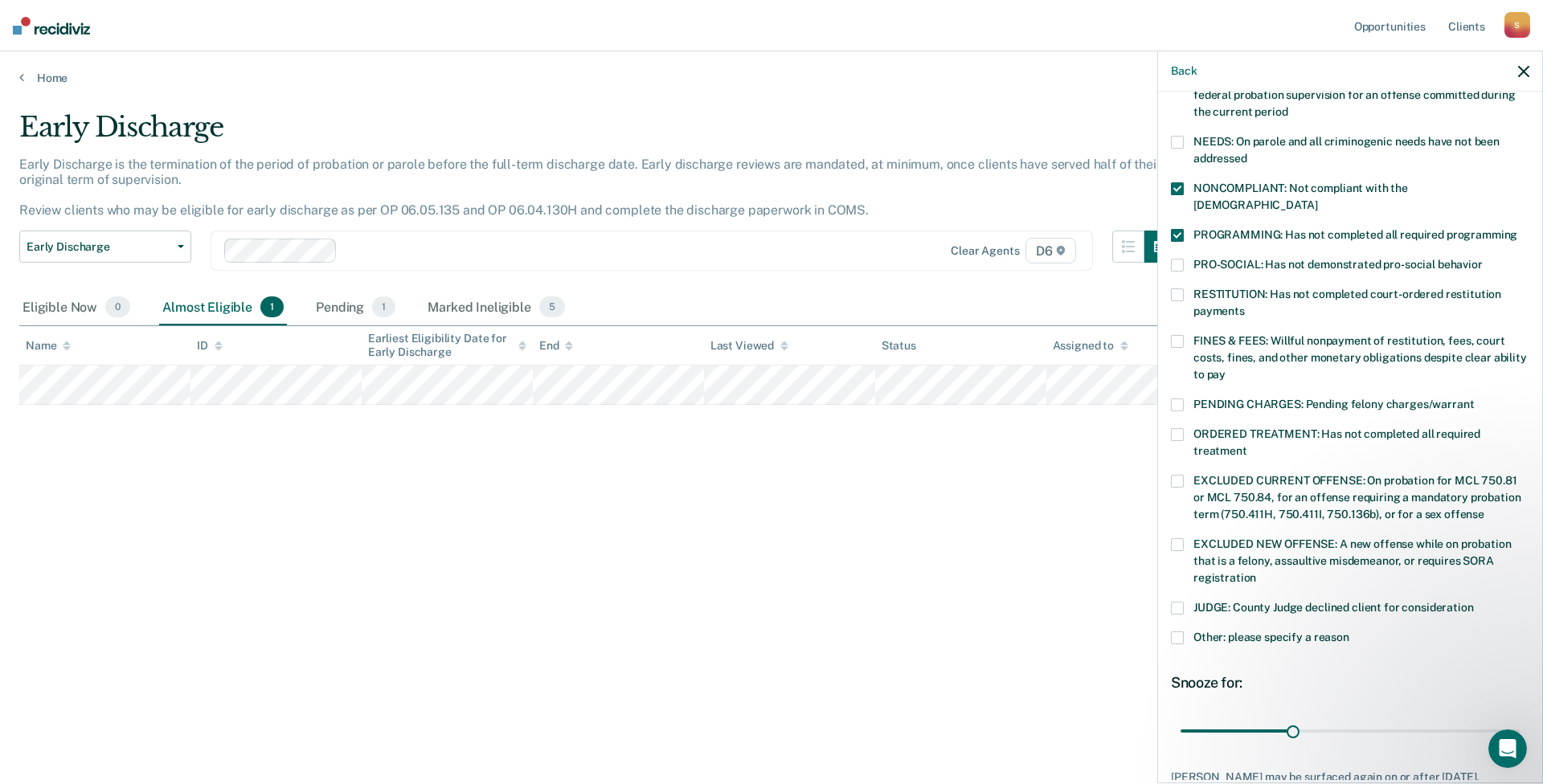 scroll, scrollTop: 241, scrollLeft: 0, axis: vertical 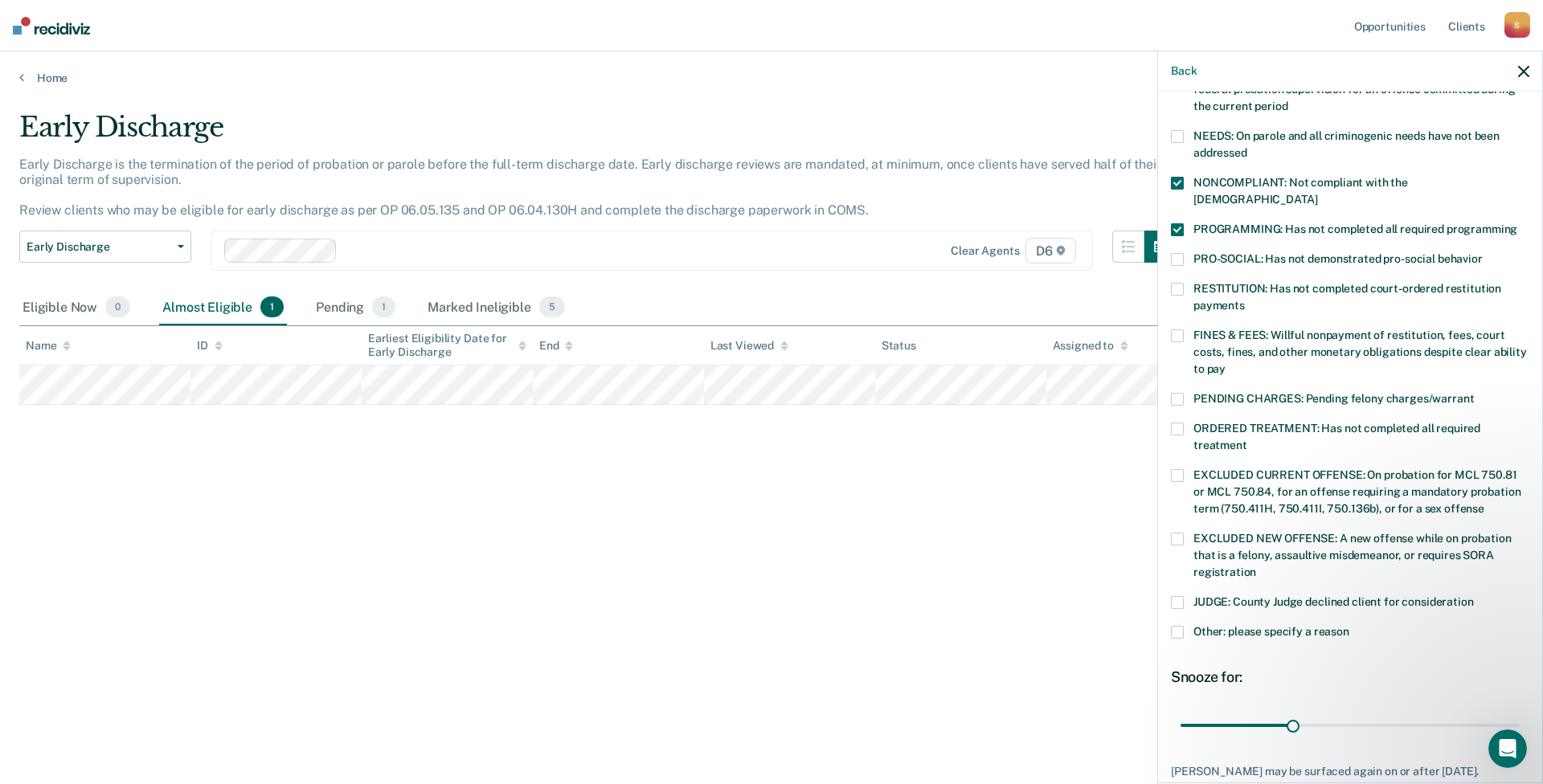 click at bounding box center (1177, 429) 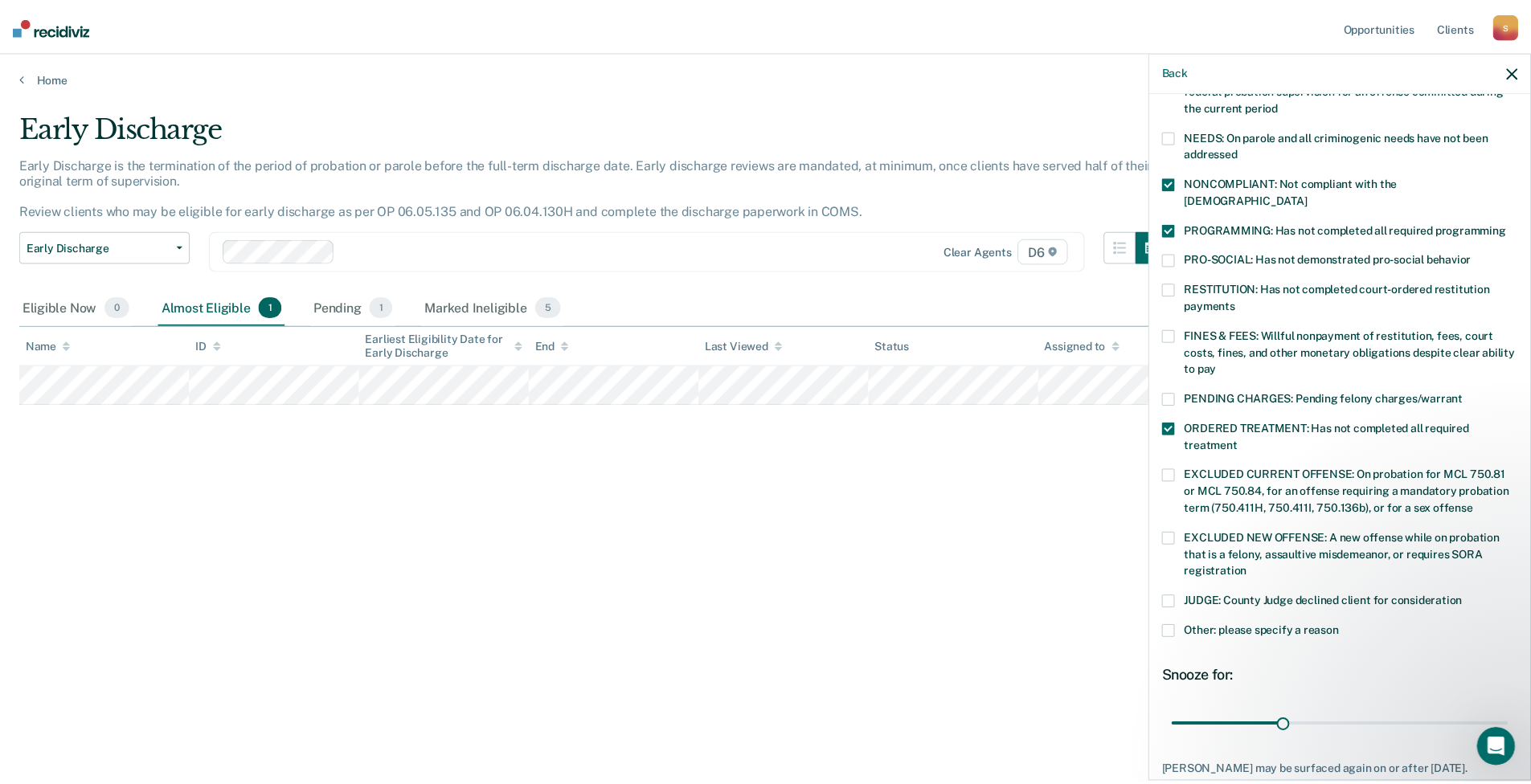 scroll, scrollTop: 349, scrollLeft: 0, axis: vertical 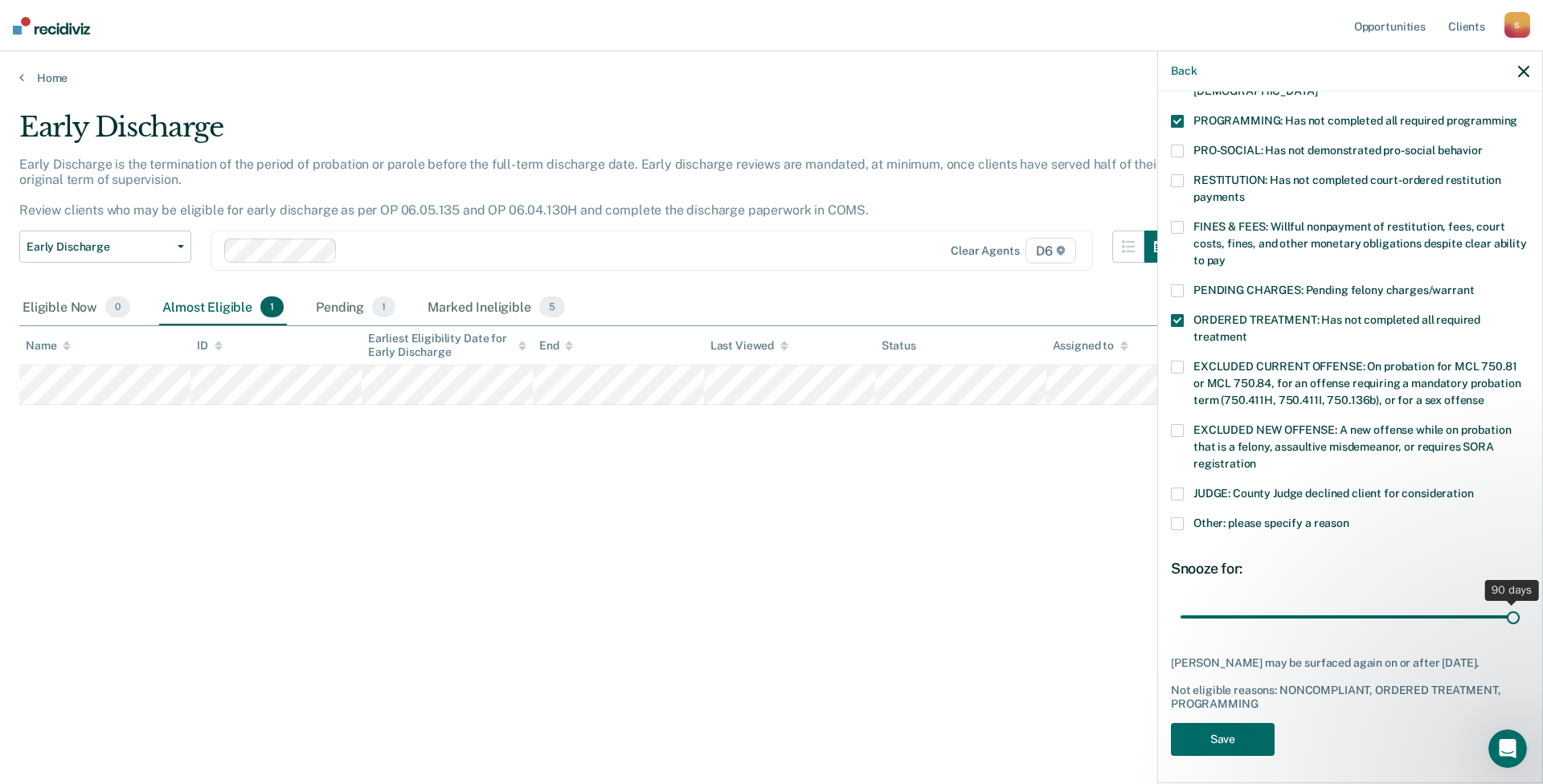 drag, startPoint x: 1302, startPoint y: 595, endPoint x: 1542, endPoint y: 596, distance: 240.00208 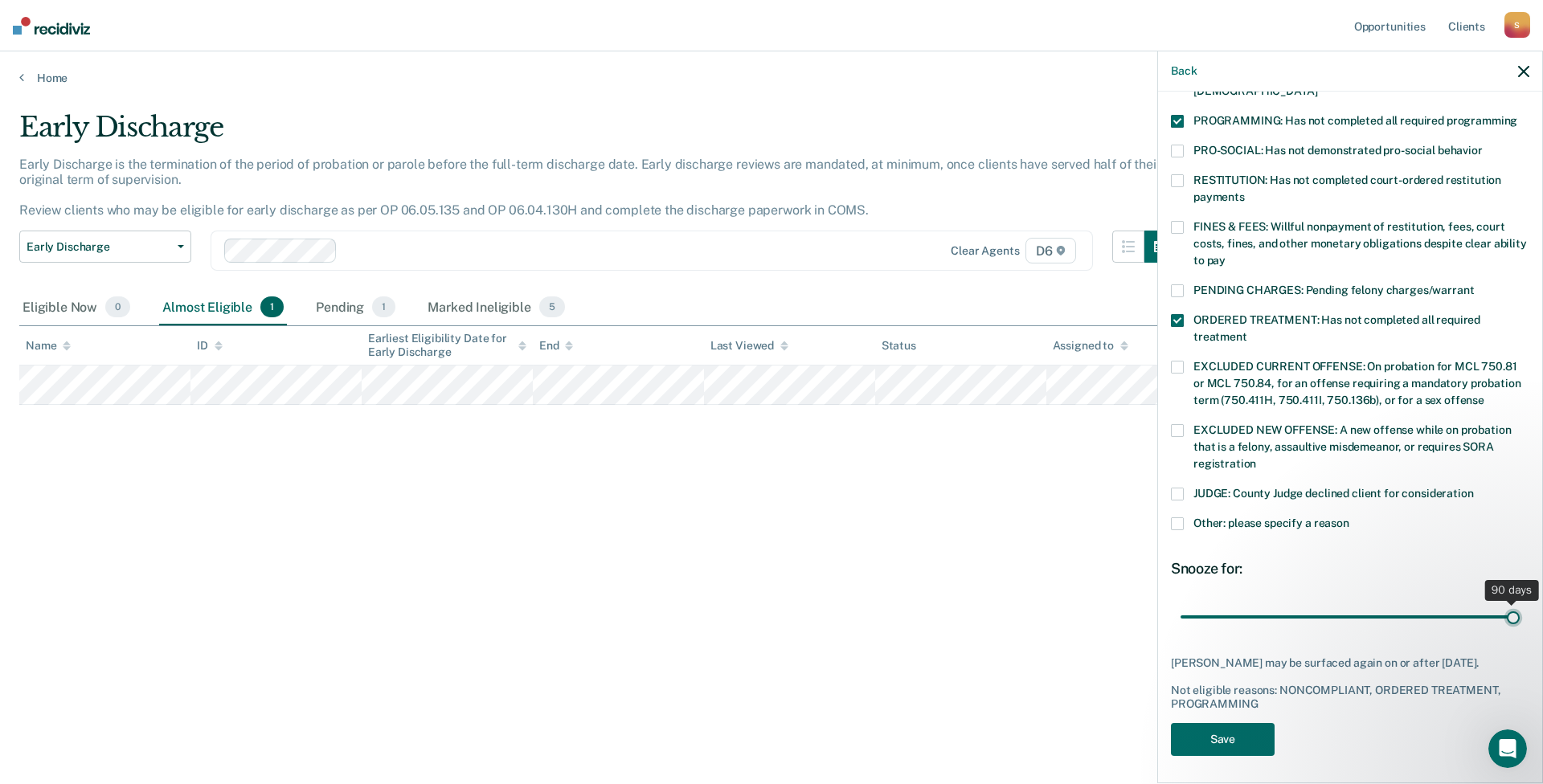 type on "90" 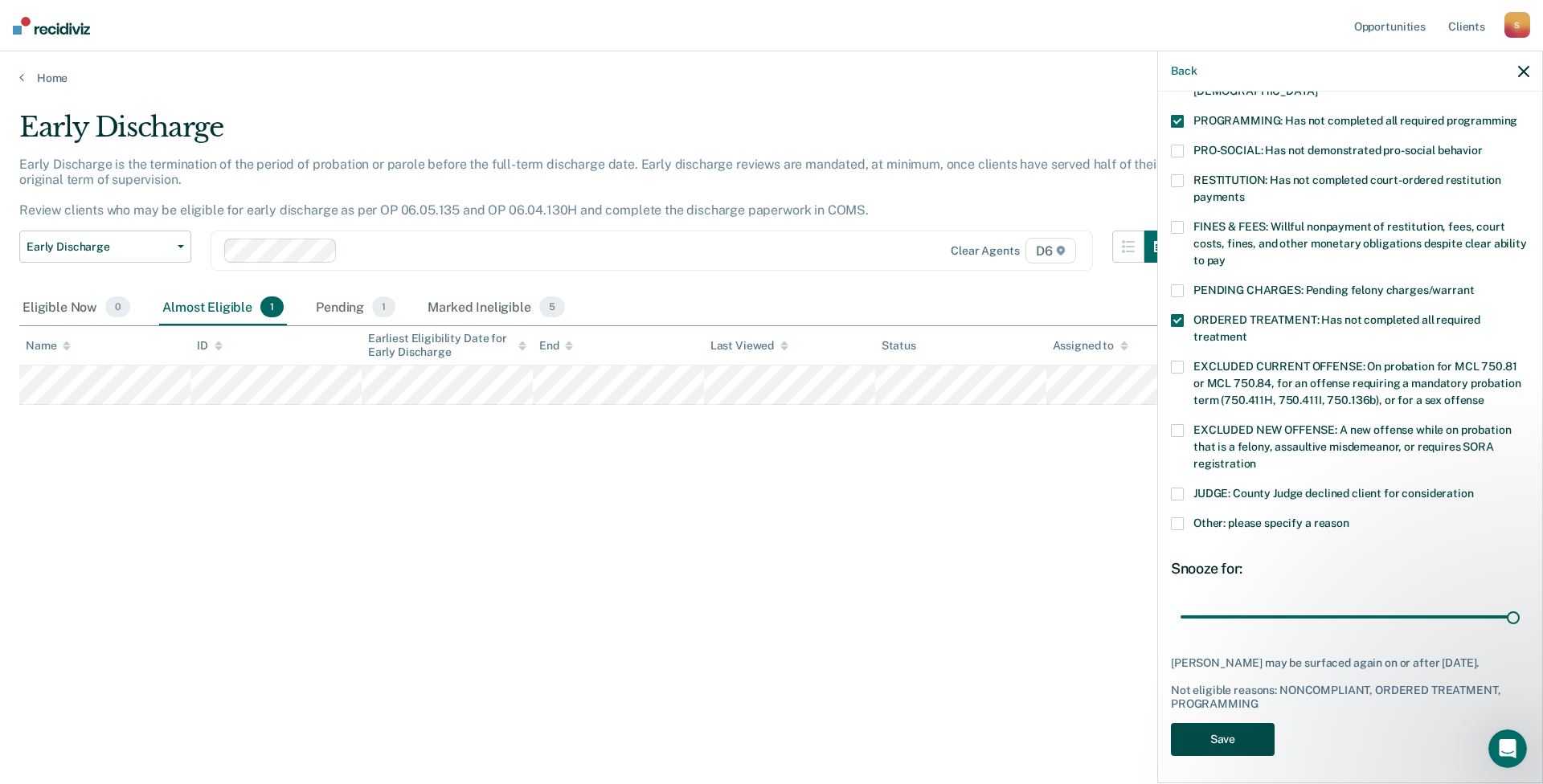 click on "Save" at bounding box center (1222, 739) 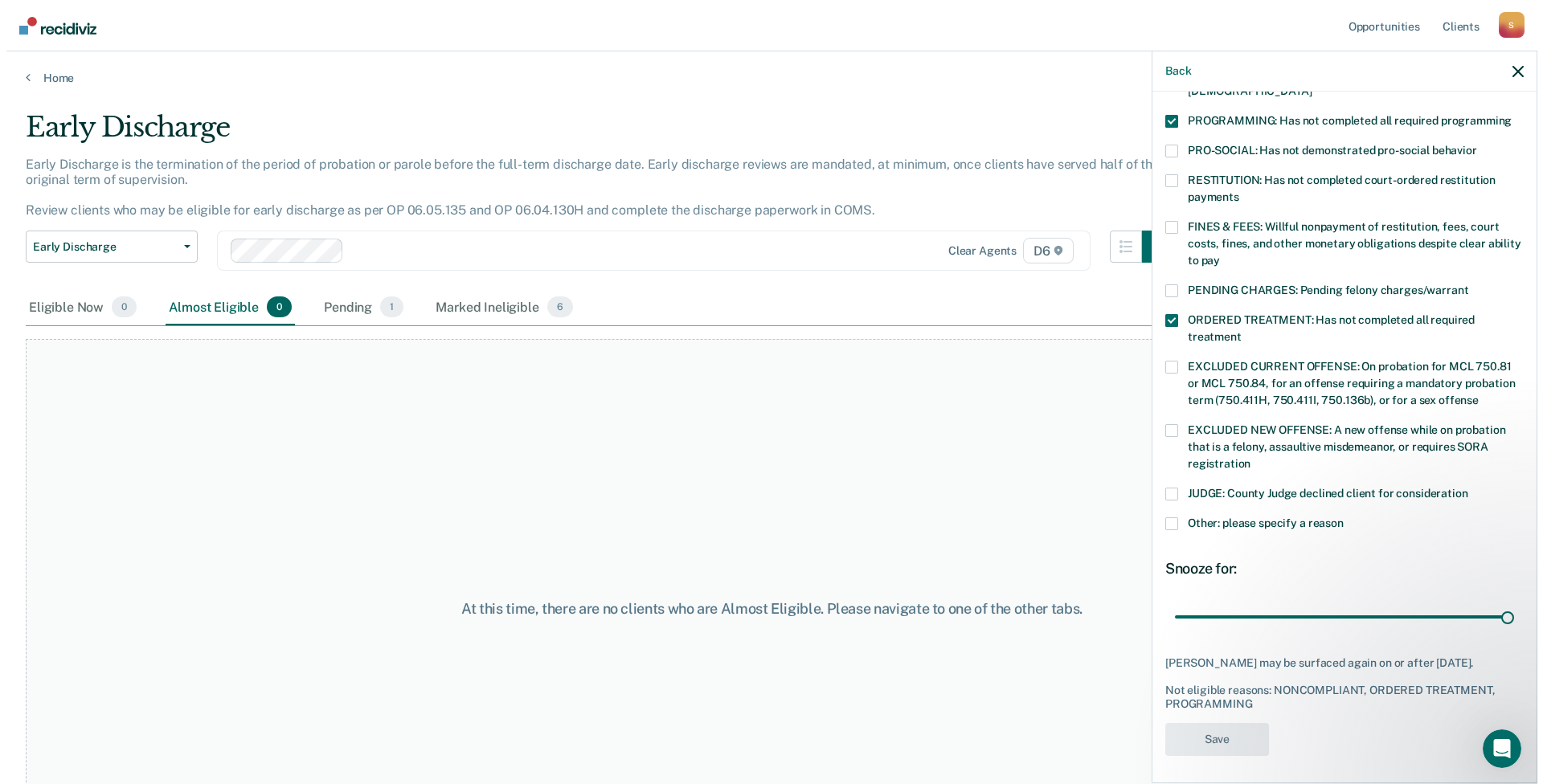 scroll, scrollTop: 251, scrollLeft: 0, axis: vertical 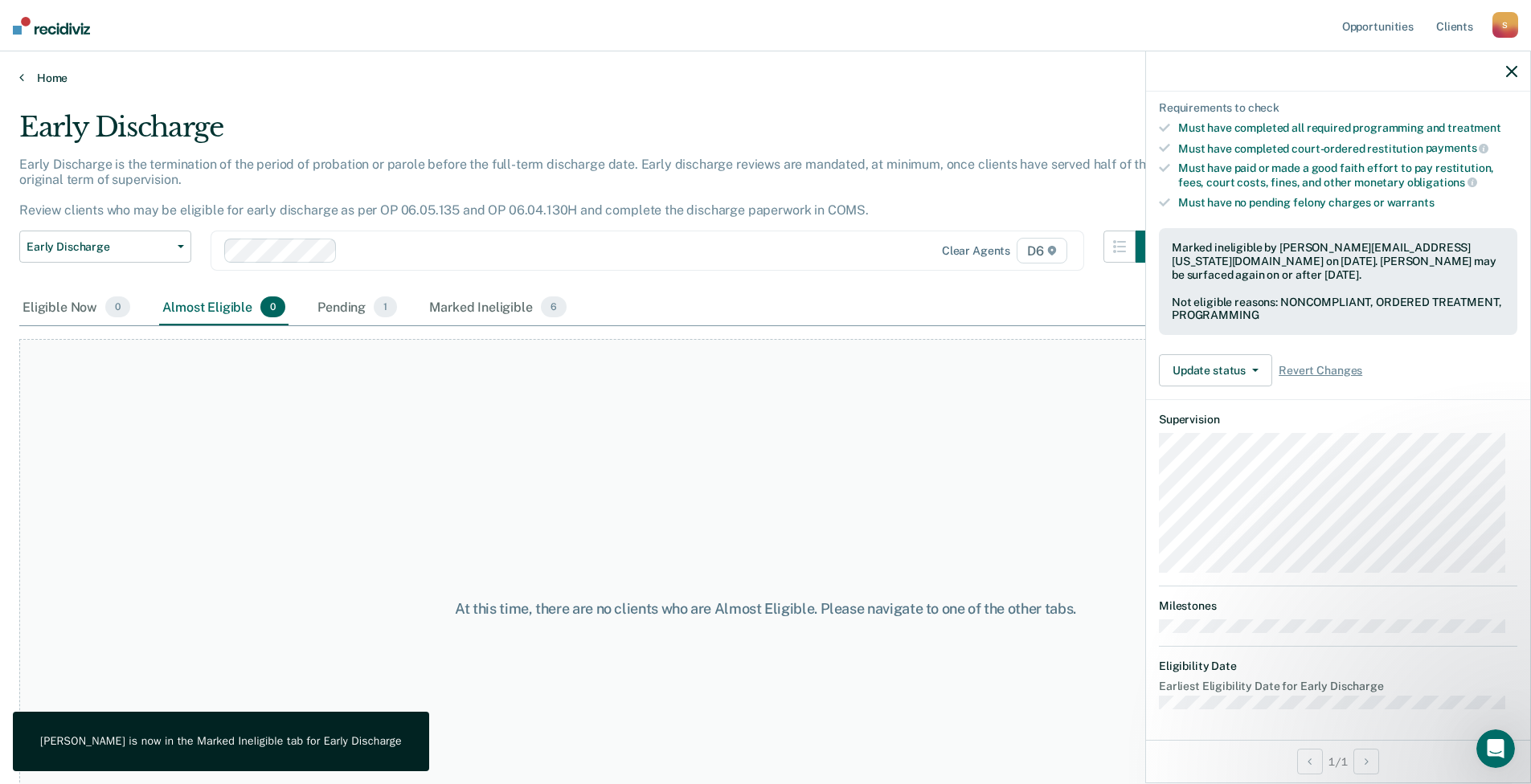 click on "Home" at bounding box center (765, 78) 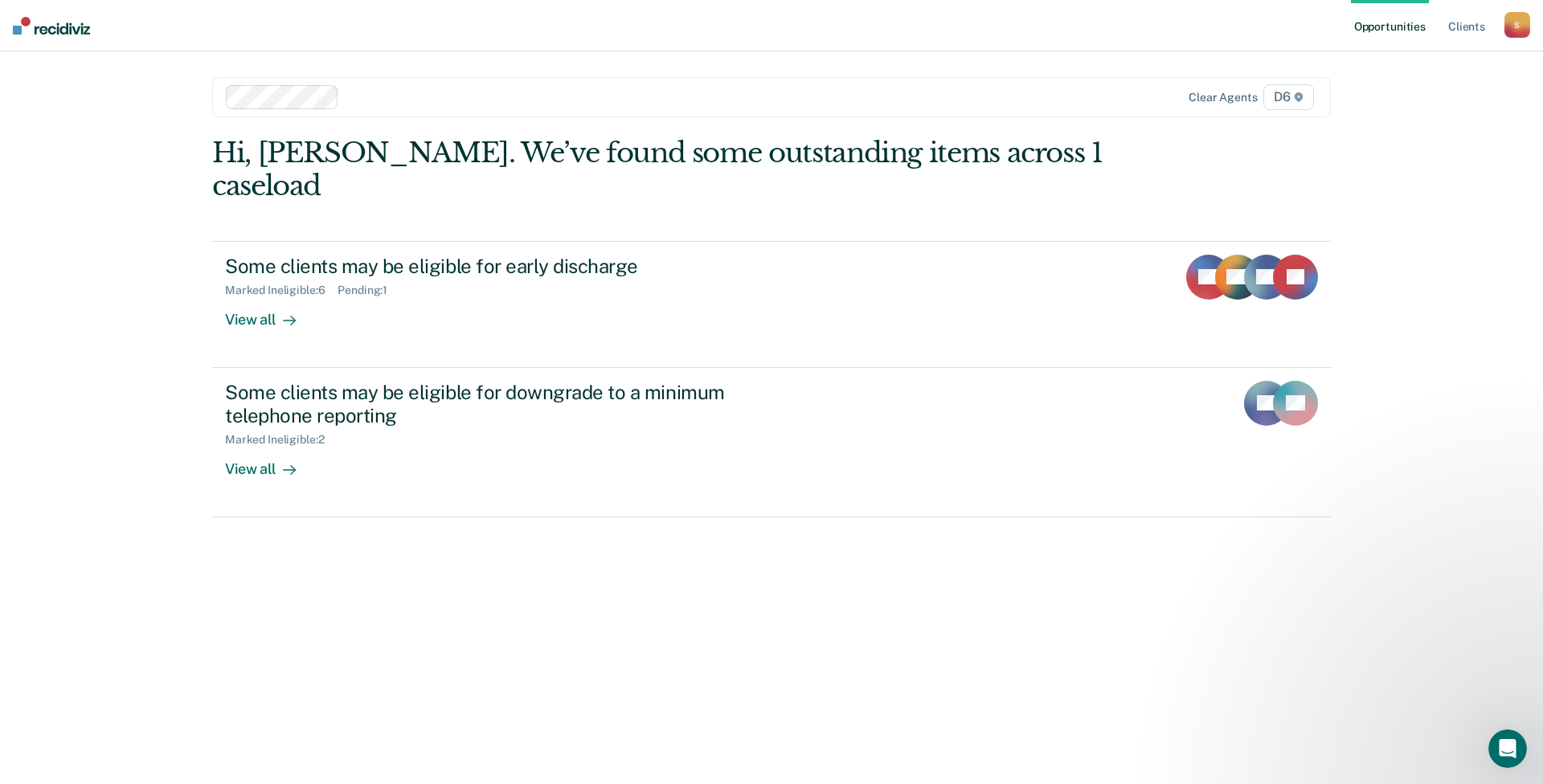 click on "S" at bounding box center [1517, 25] 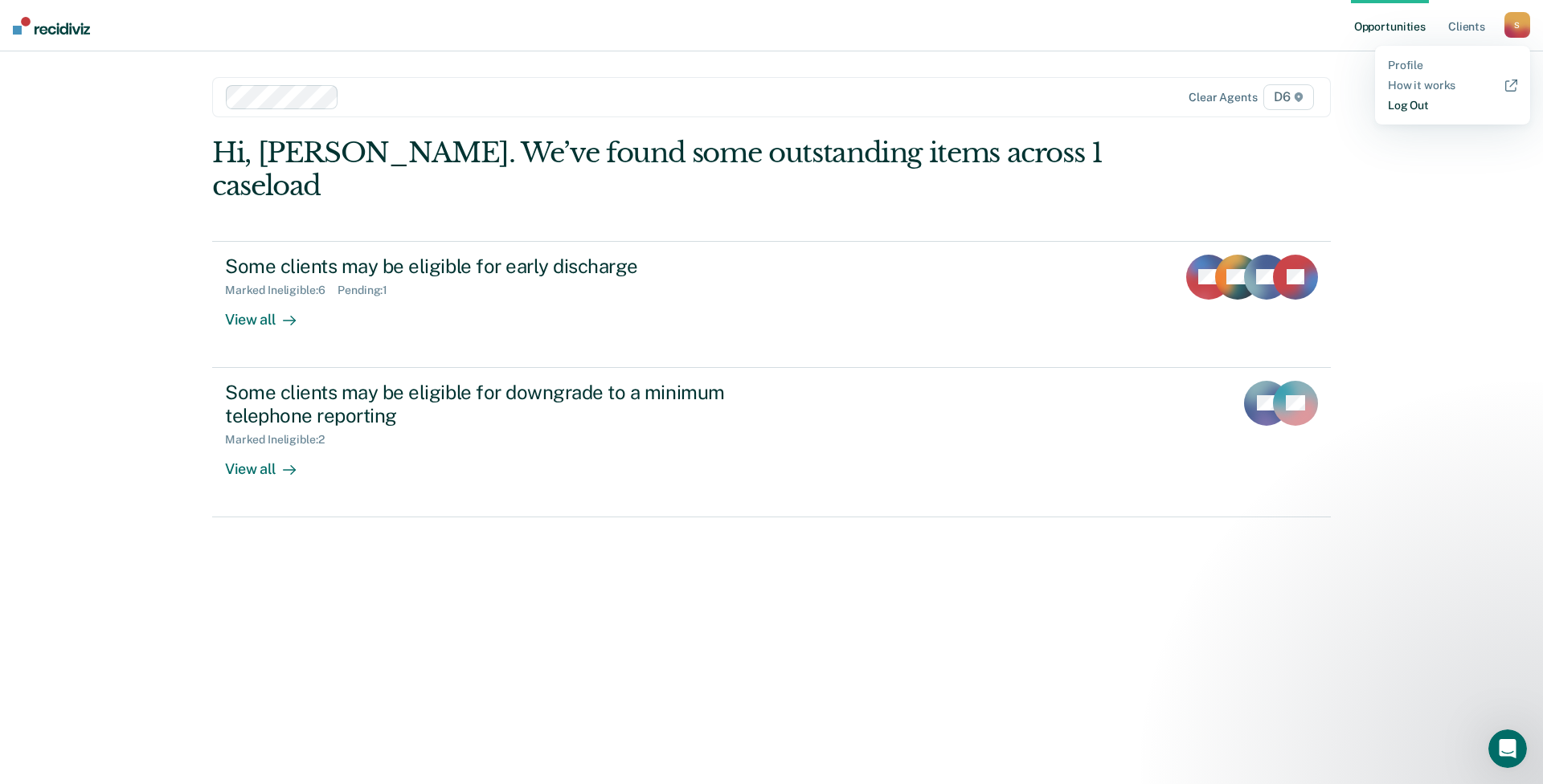 click on "Log Out" at bounding box center [1452, 105] 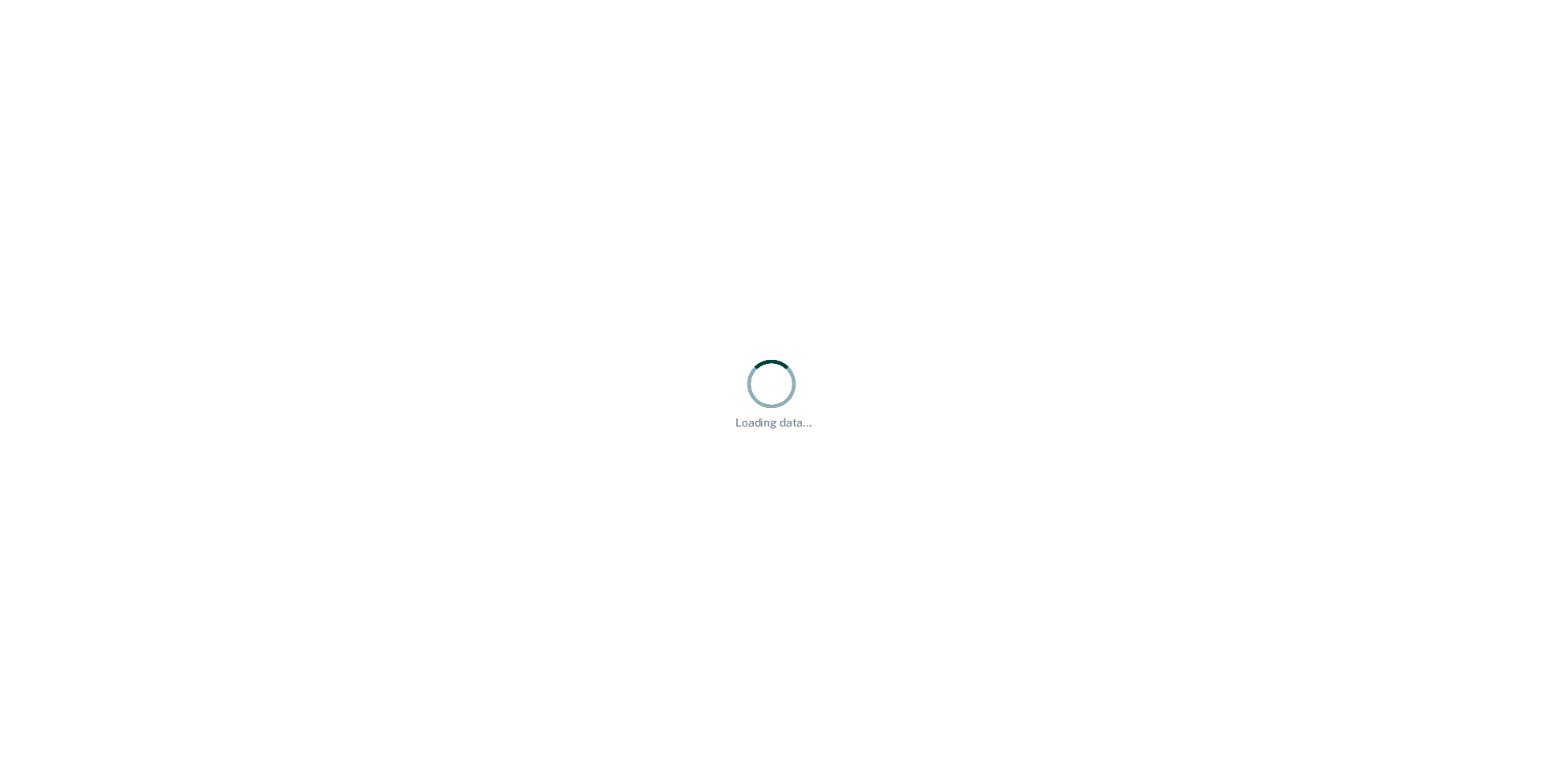 scroll, scrollTop: 0, scrollLeft: 0, axis: both 